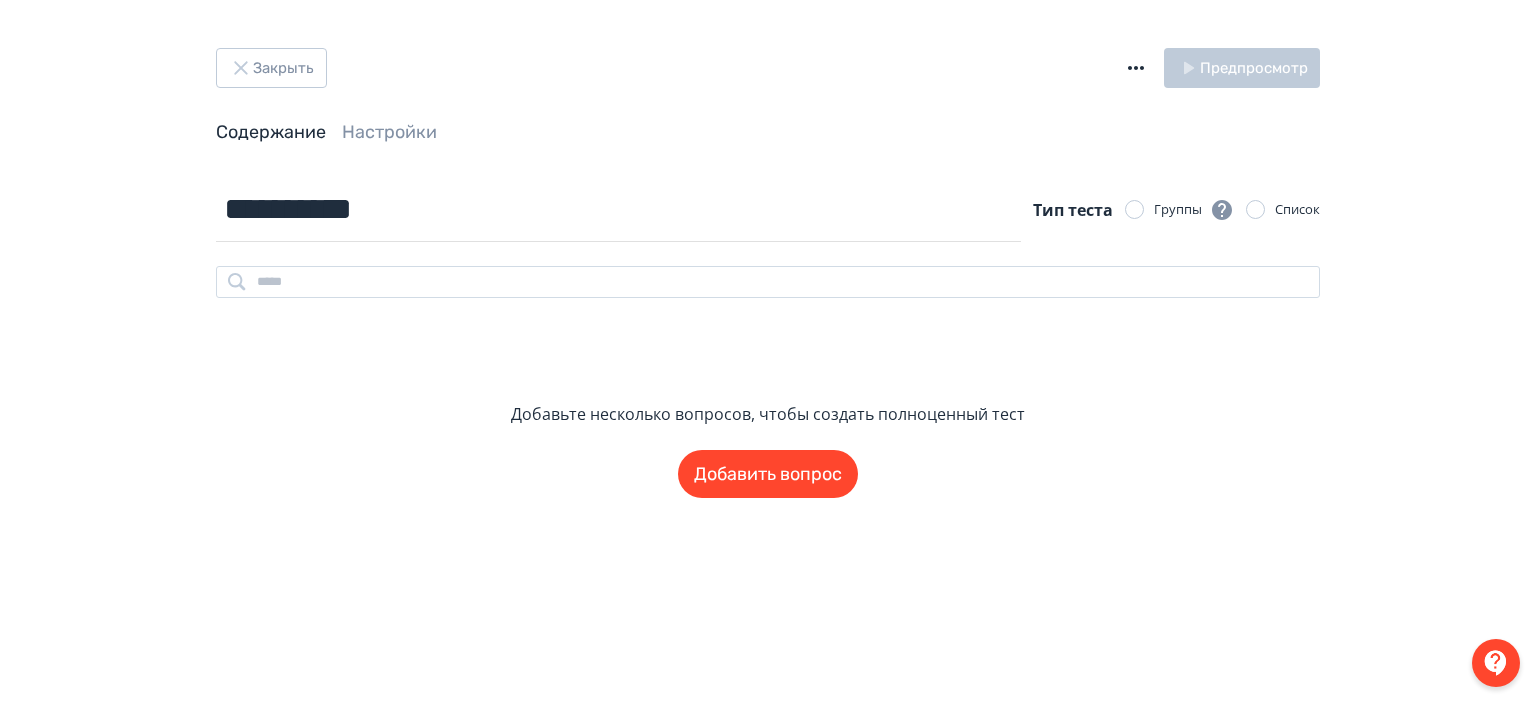 scroll, scrollTop: 0, scrollLeft: 0, axis: both 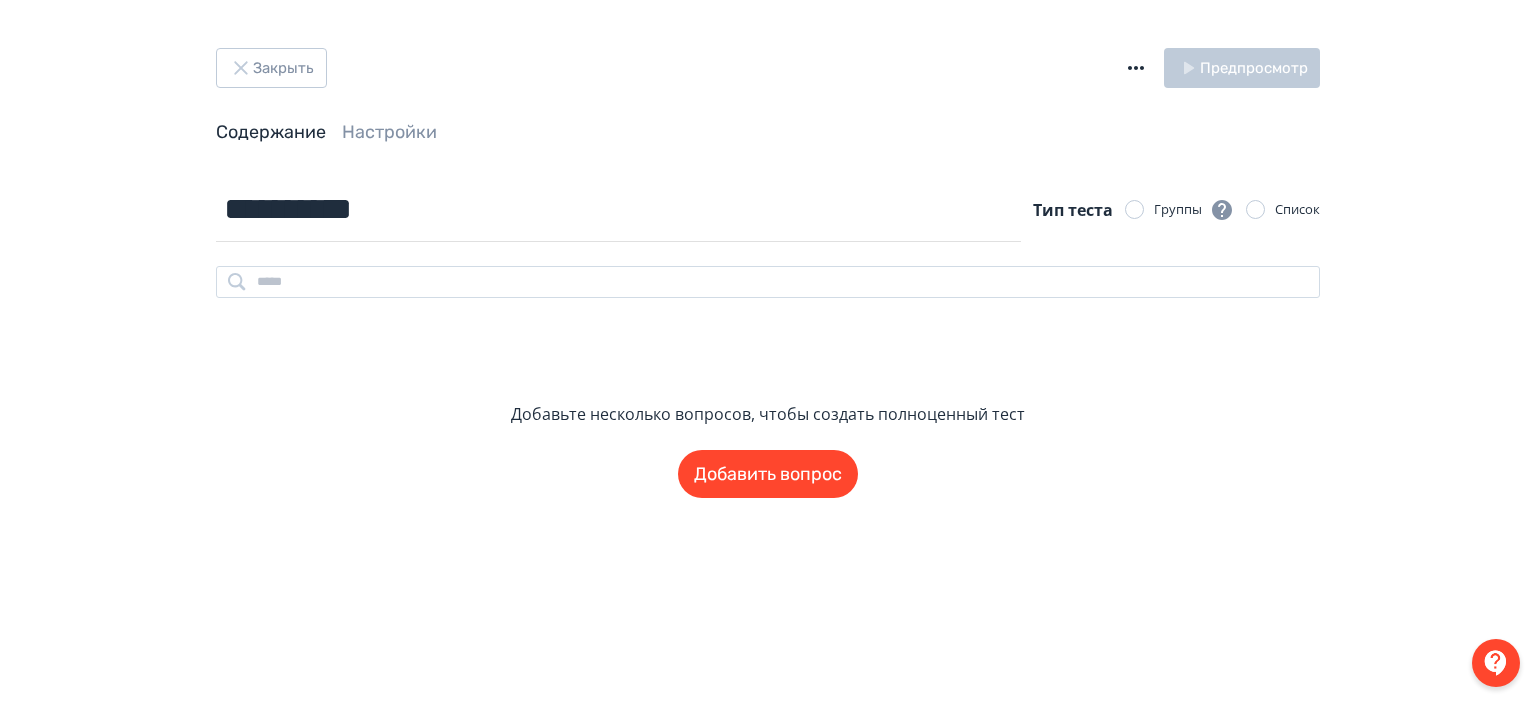 click on "**********" at bounding box center (768, 351) 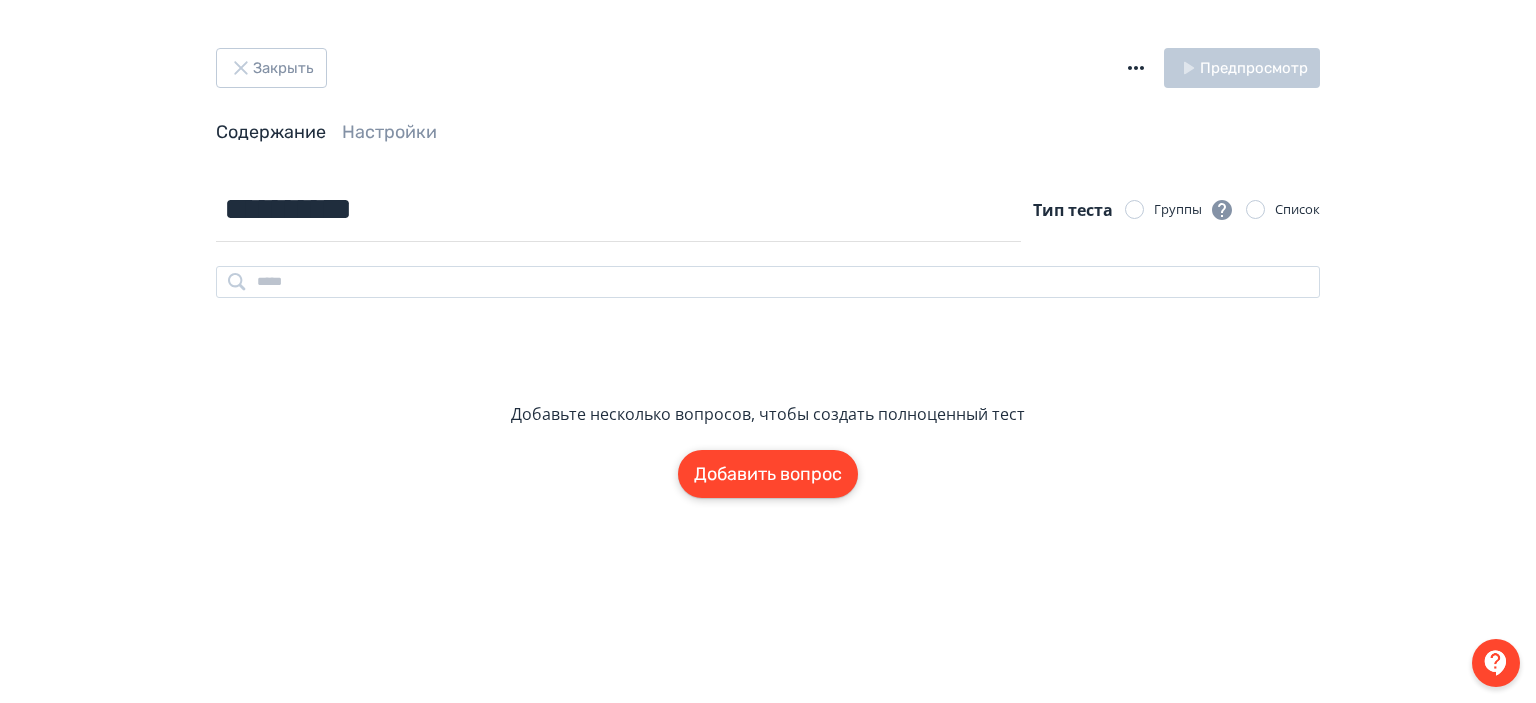 click on "Добавить вопрос" at bounding box center [768, 474] 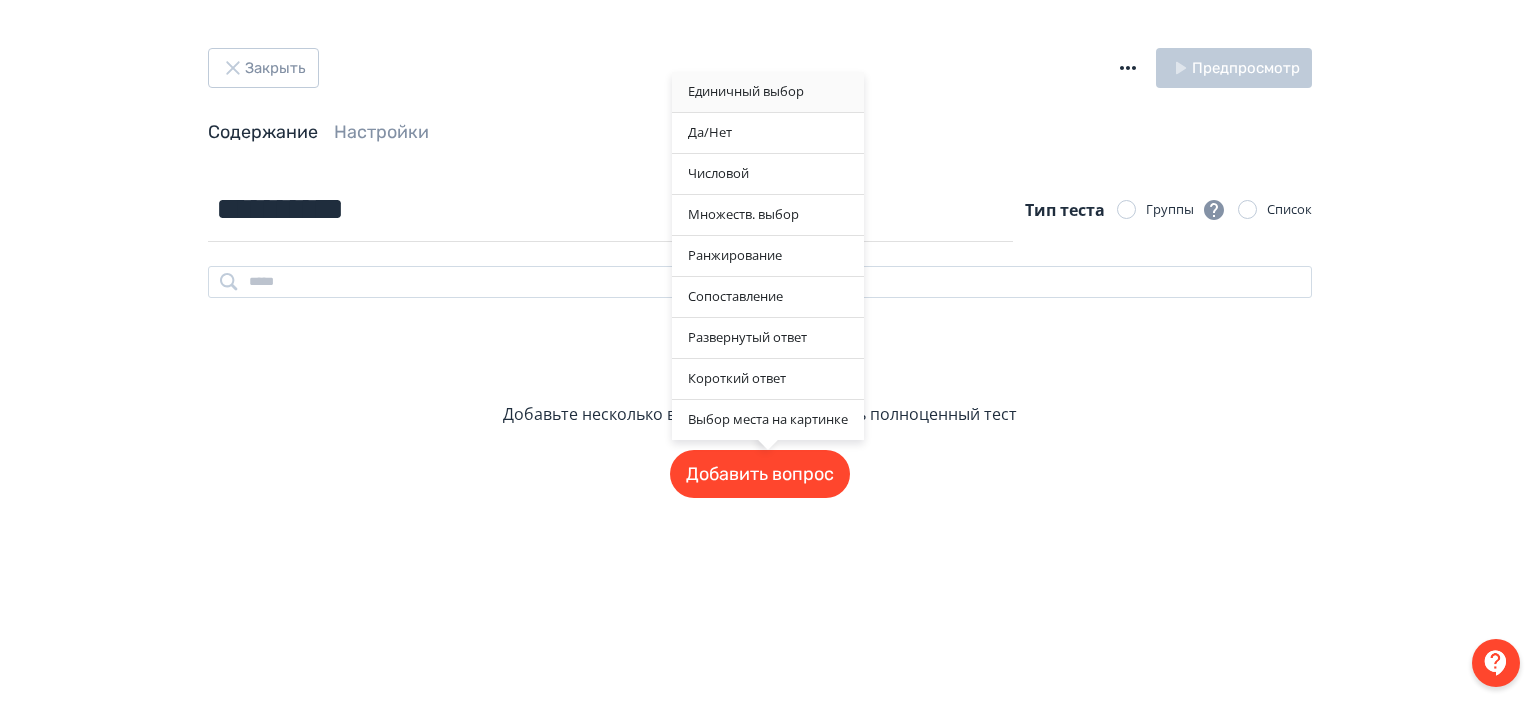 click on "Единичный выбор" at bounding box center [768, 92] 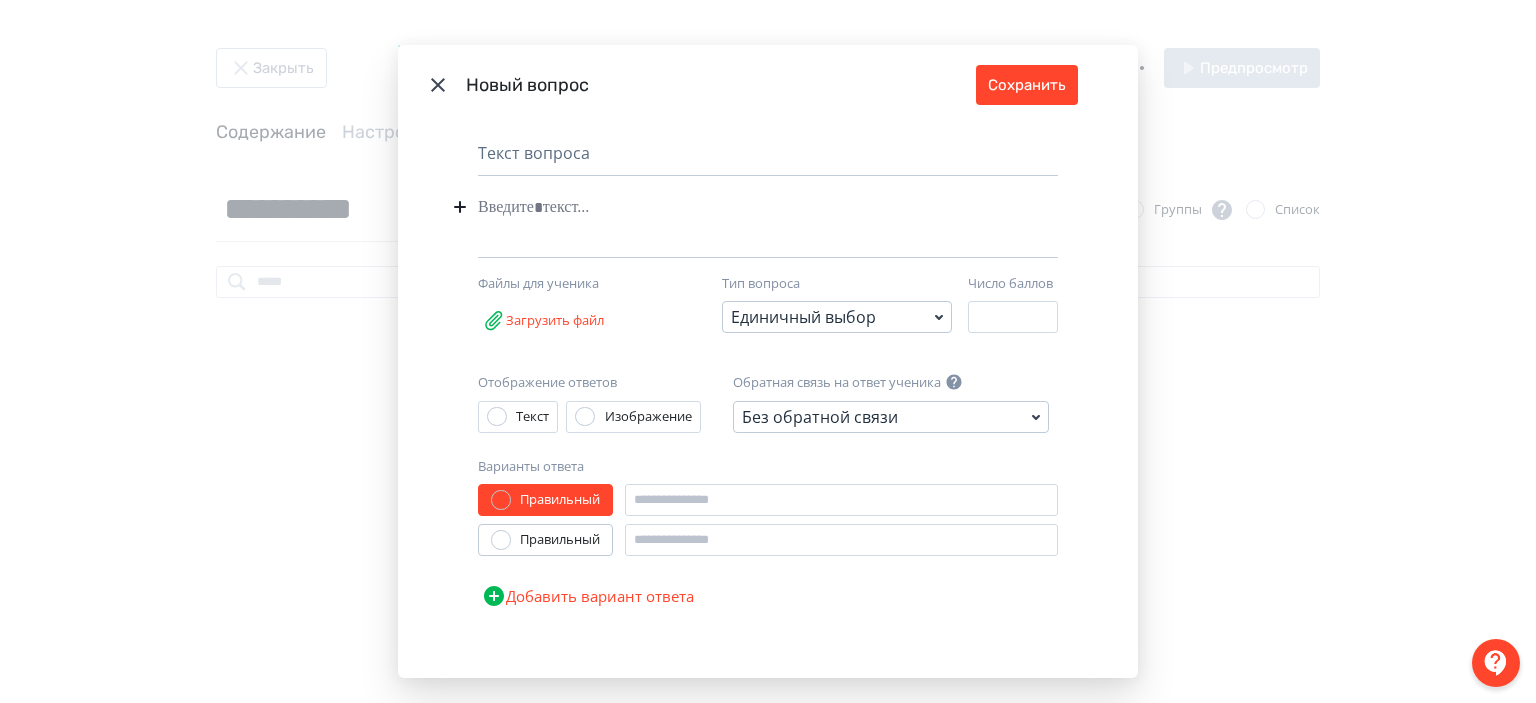 click at bounding box center (737, 207) 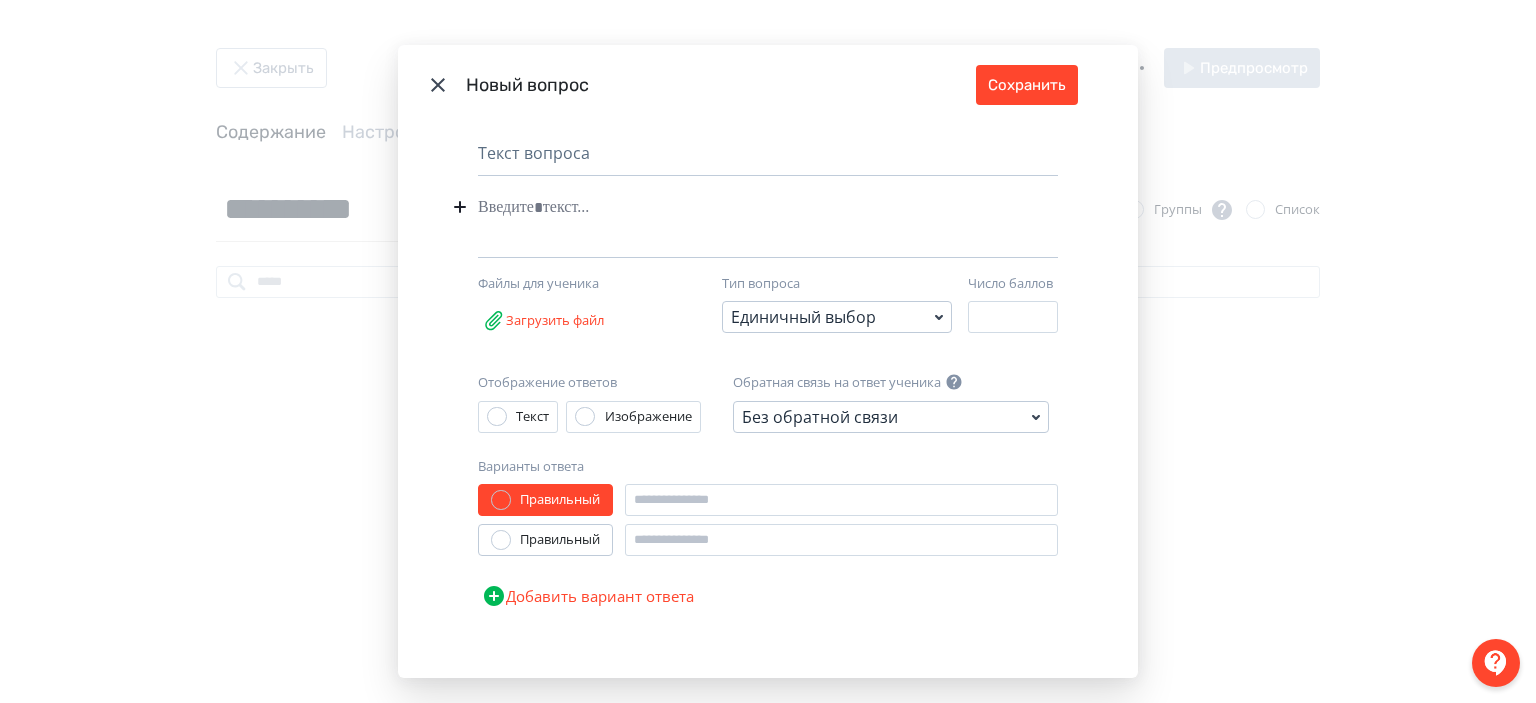 paste 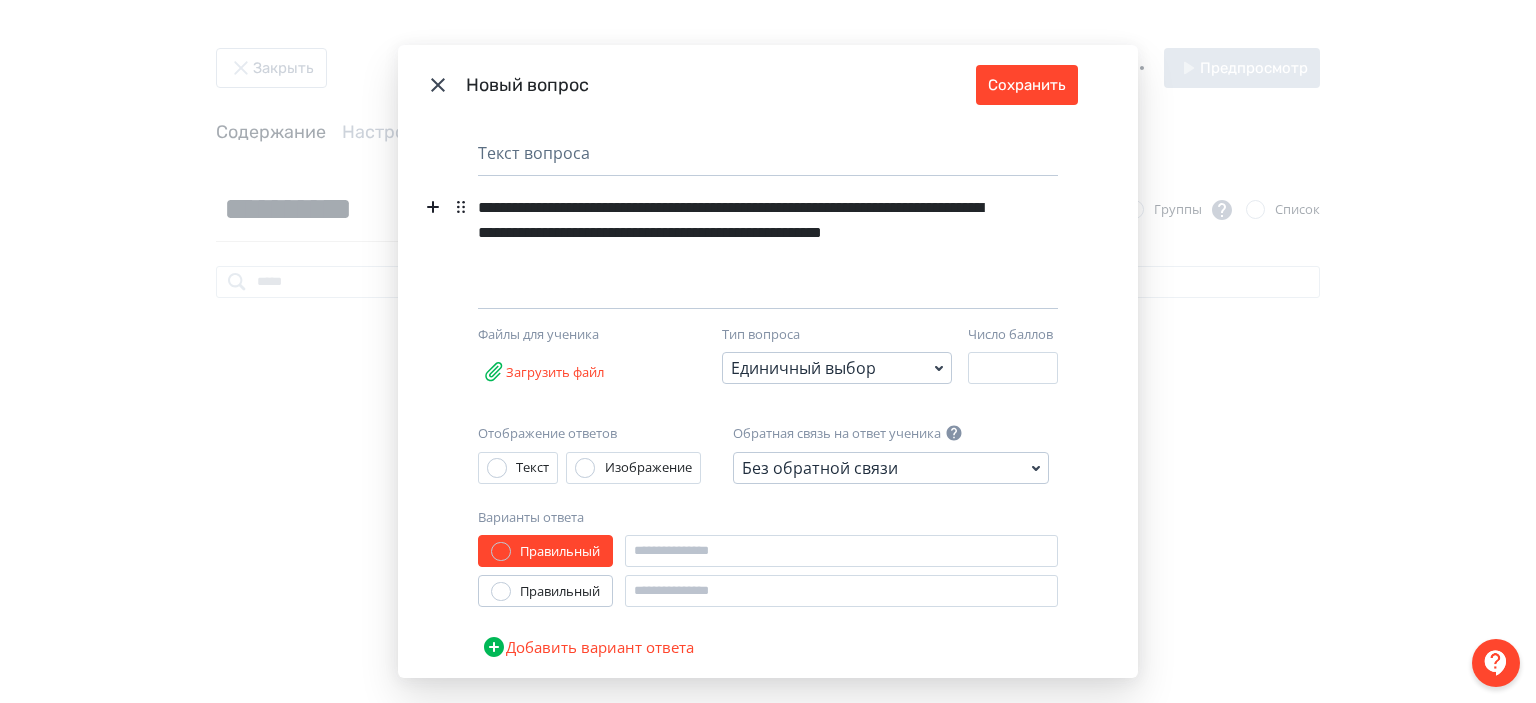 click on "**********" at bounding box center [733, 233] 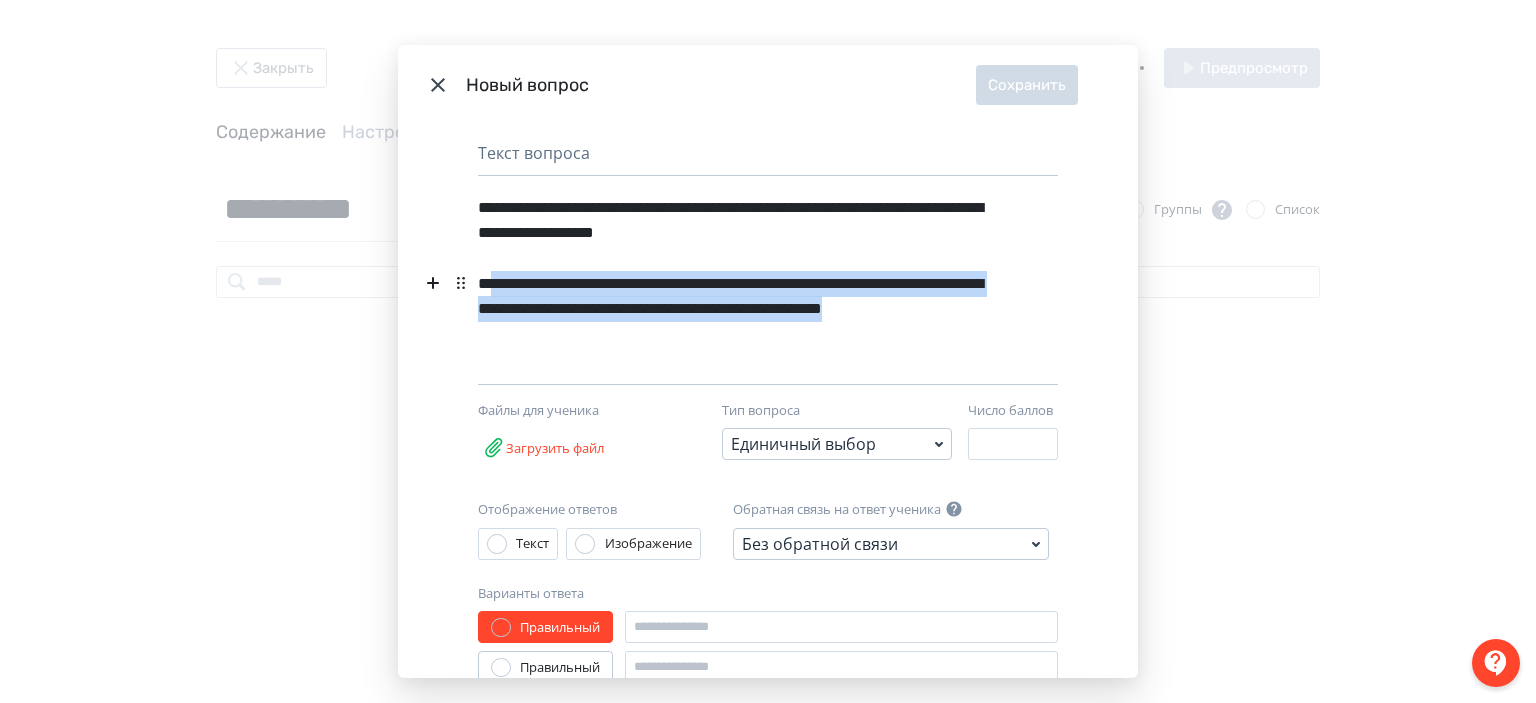 drag, startPoint x: 724, startPoint y: 333, endPoint x: 488, endPoint y: 277, distance: 242.55309 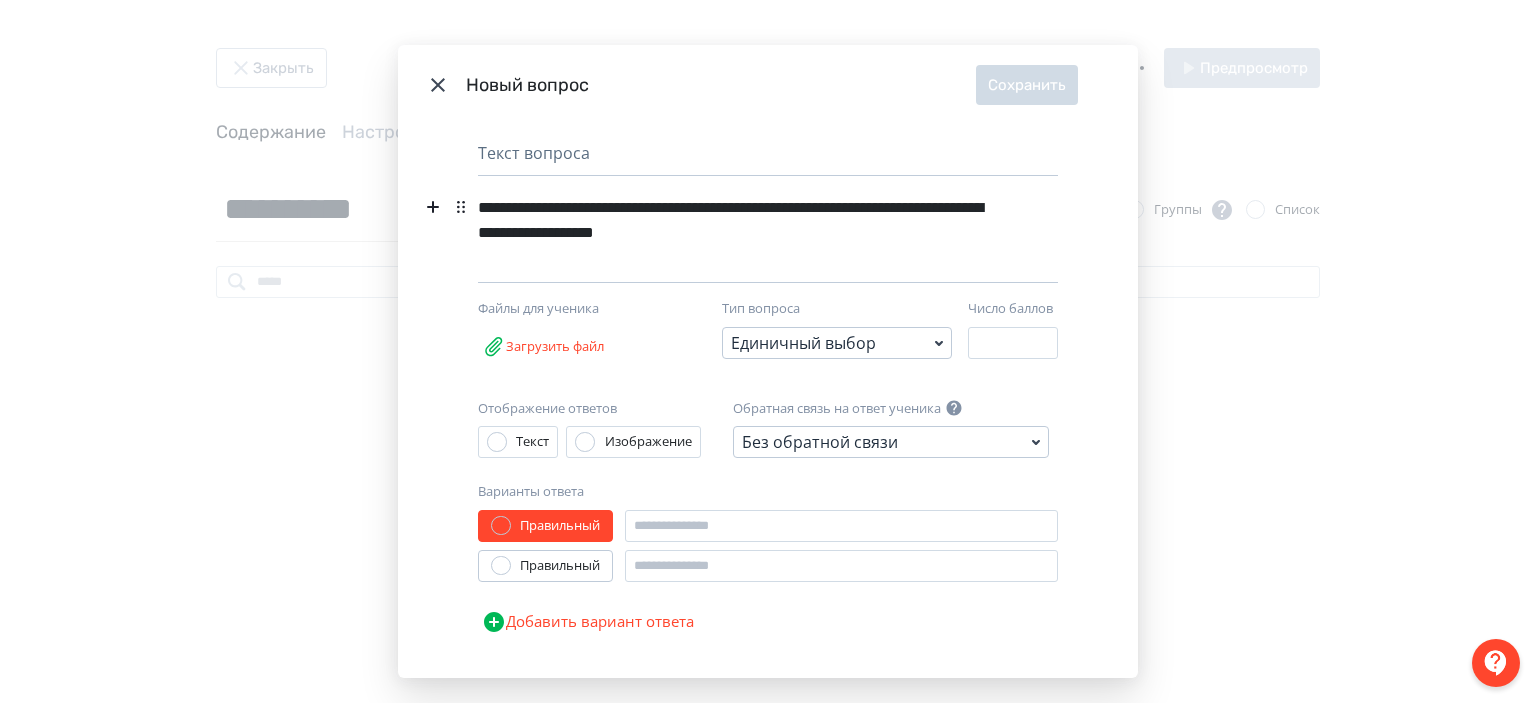 scroll, scrollTop: 28, scrollLeft: 0, axis: vertical 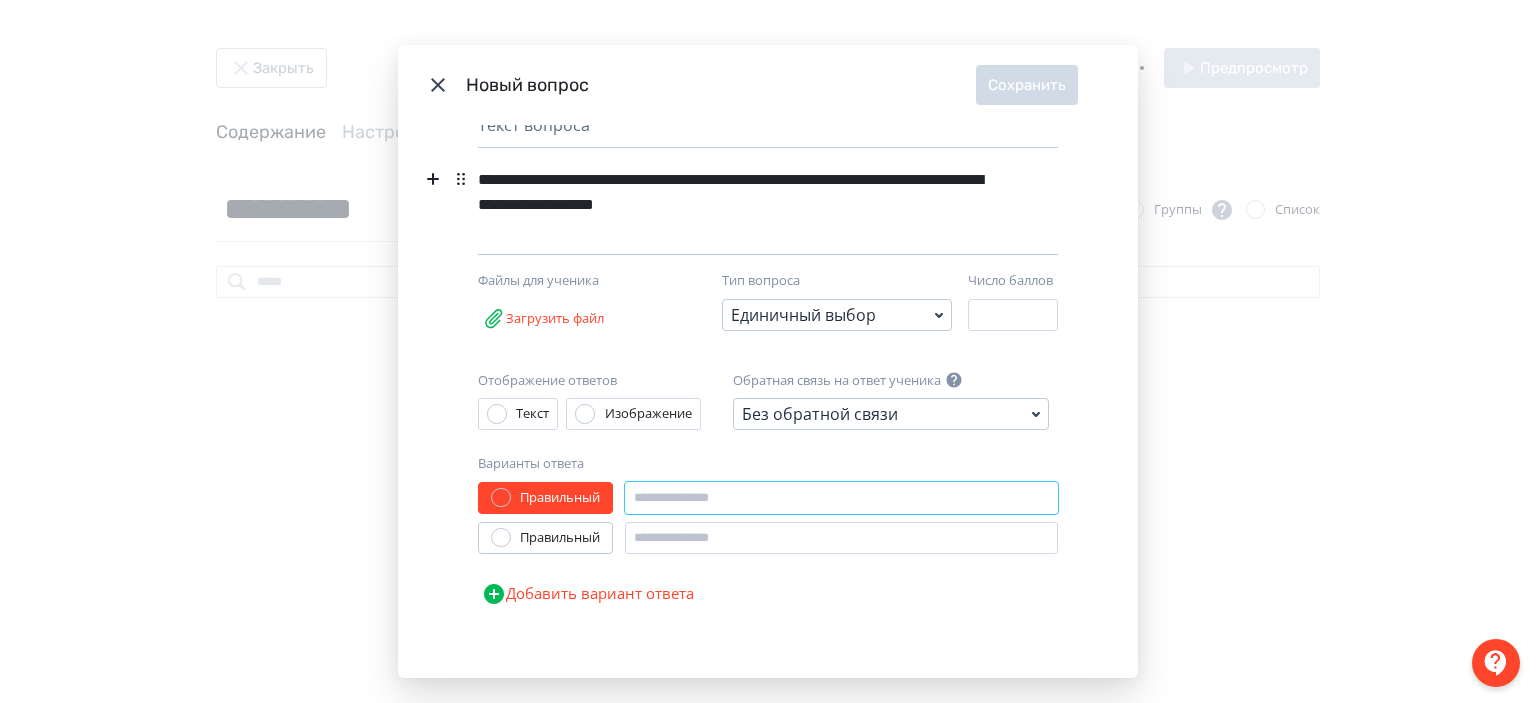 click at bounding box center (841, 498) 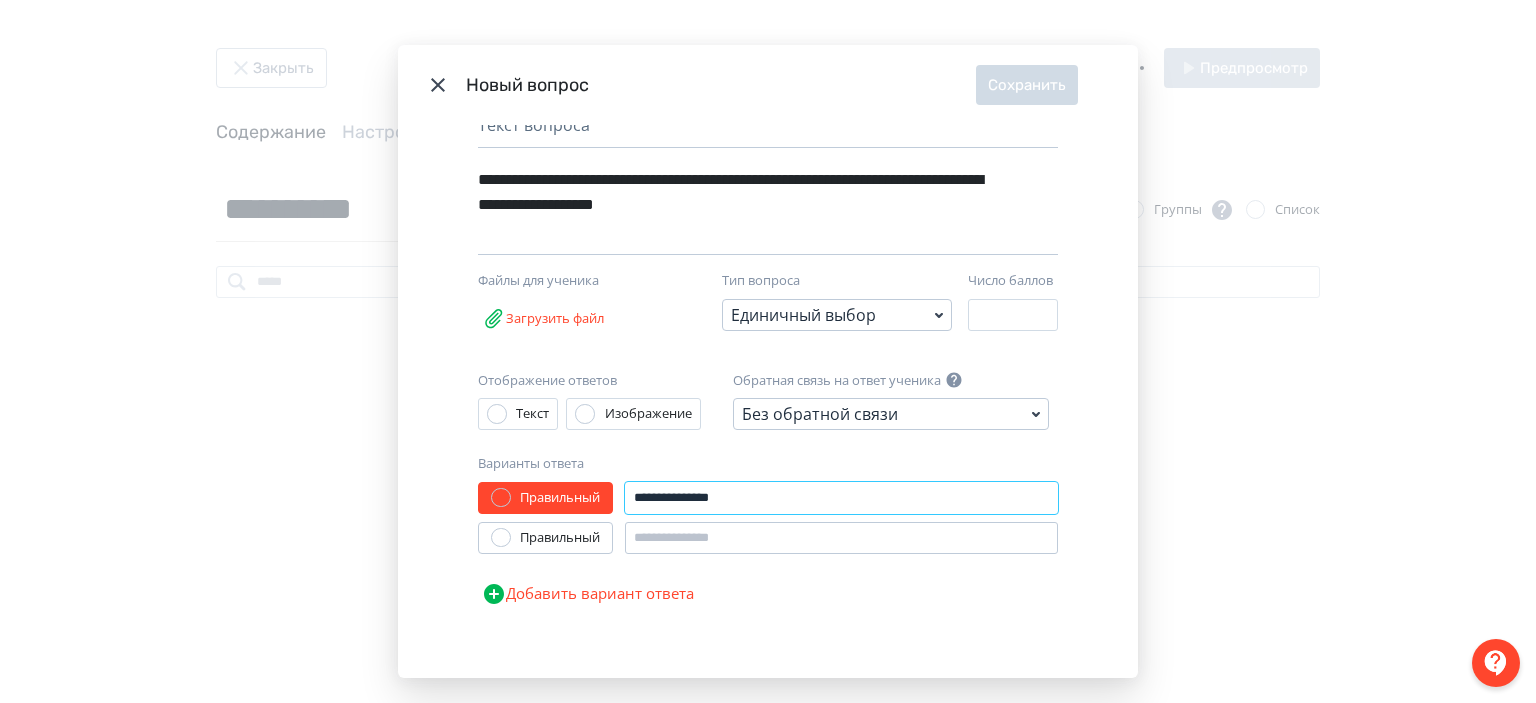 type on "**********" 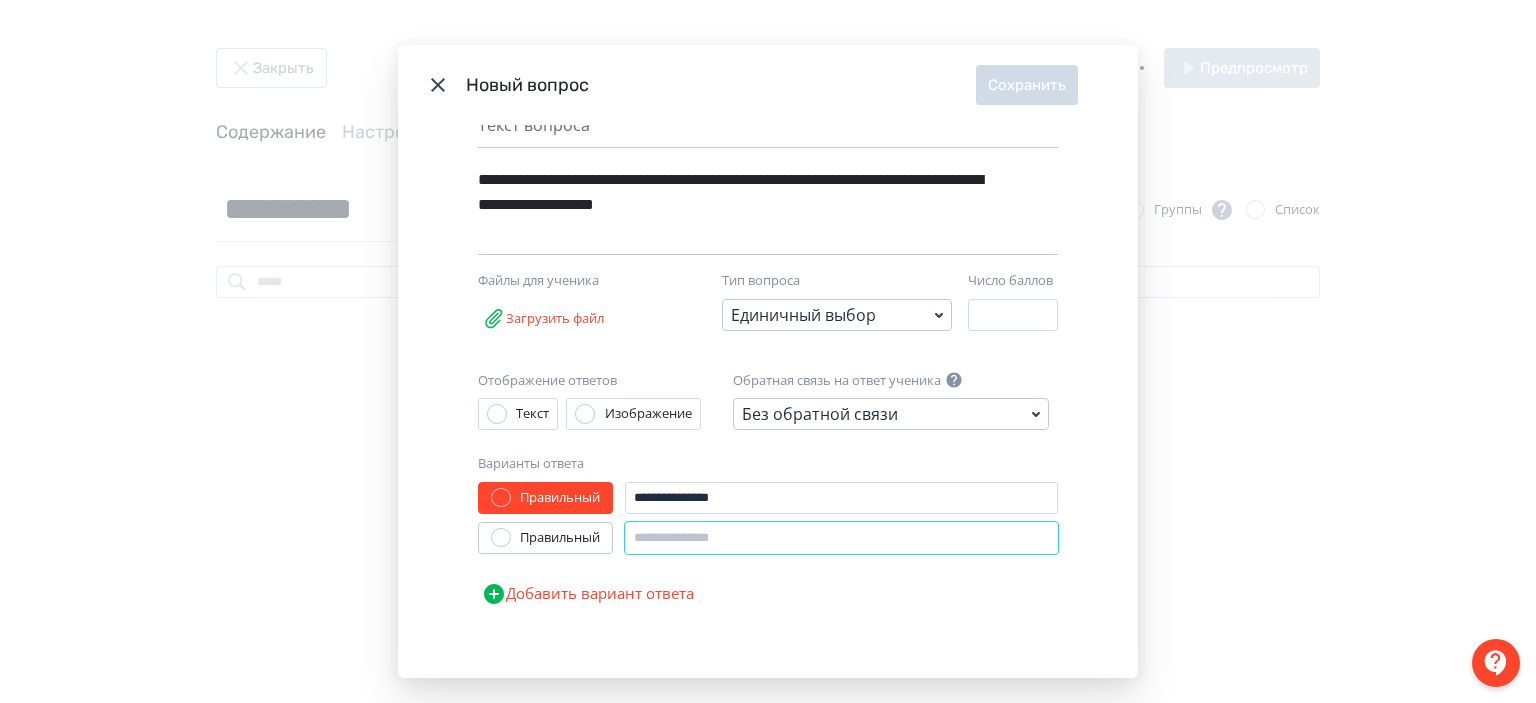 click at bounding box center [841, 538] 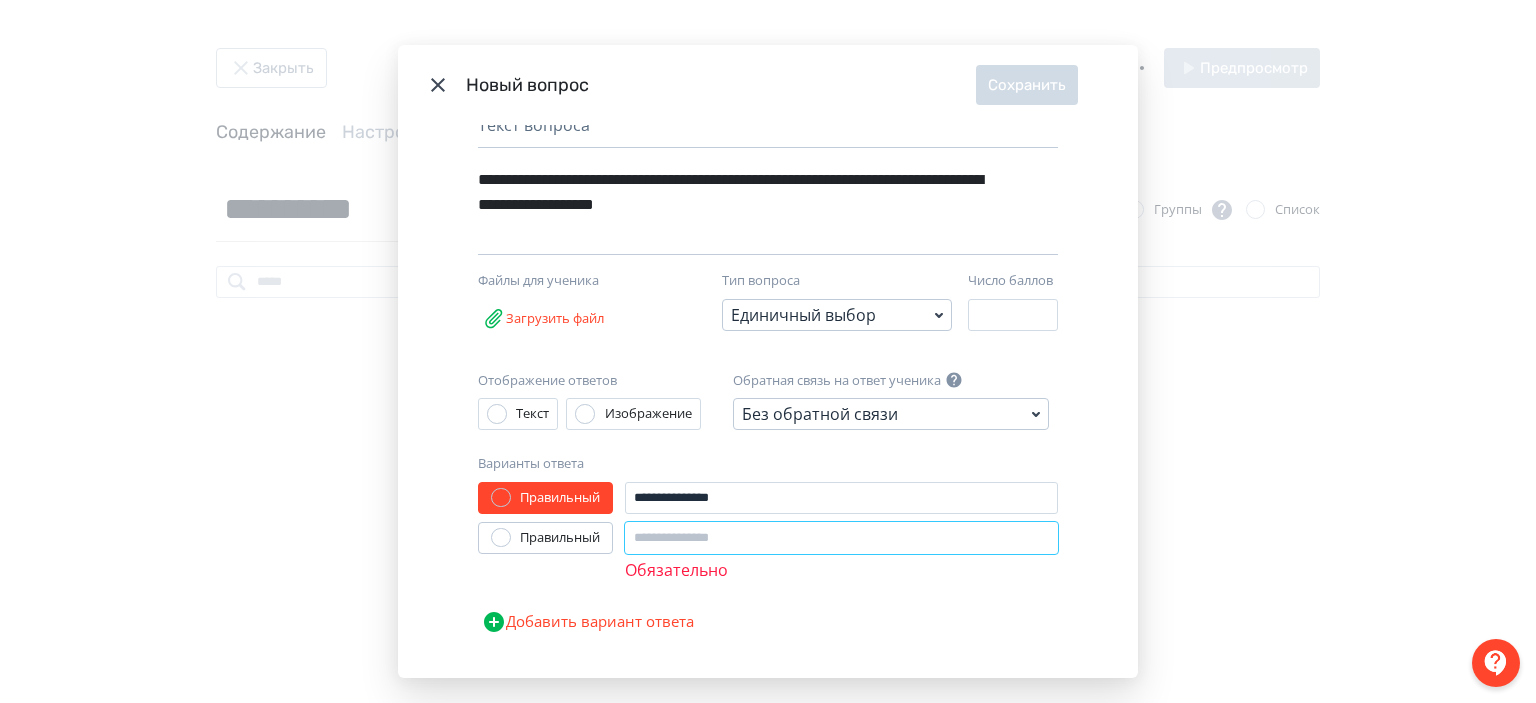 paste on "**********" 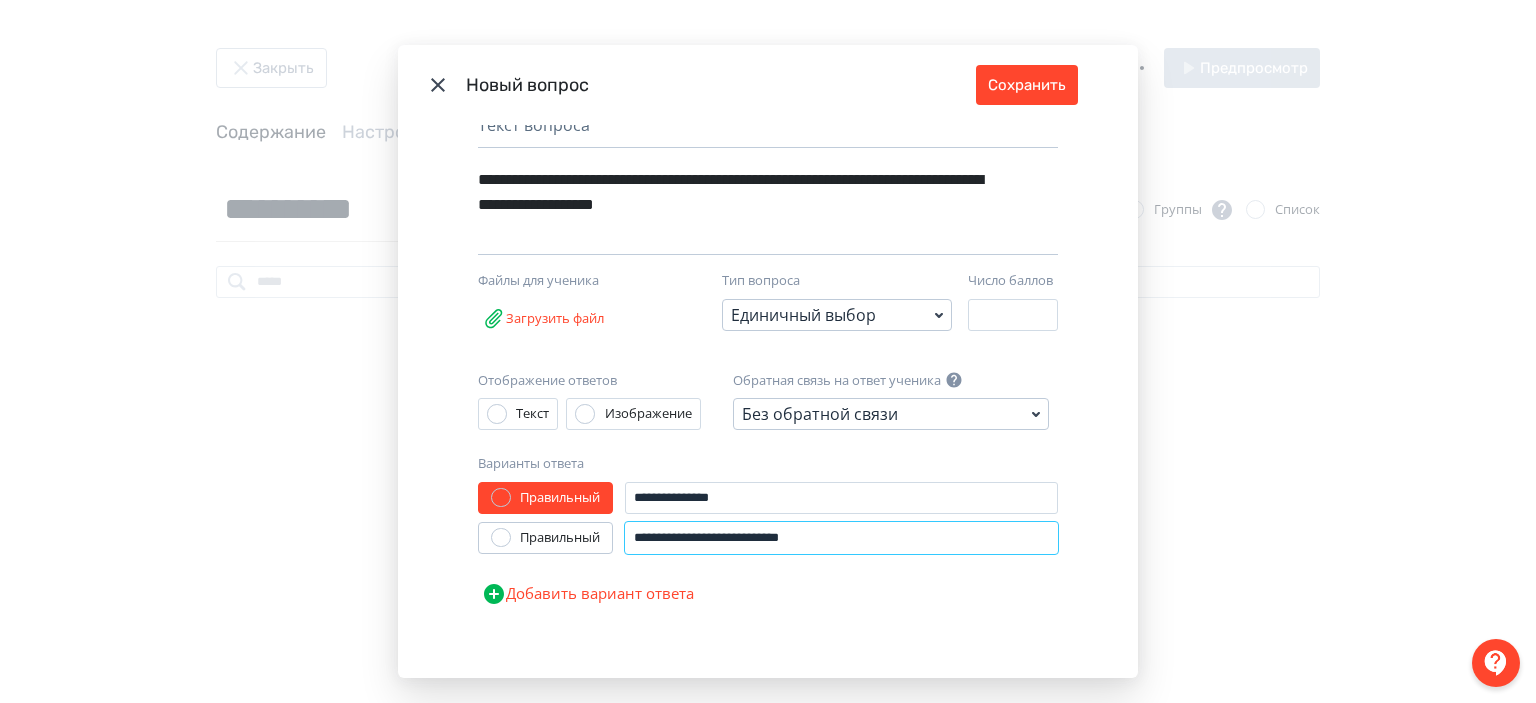 click on "**********" at bounding box center [841, 538] 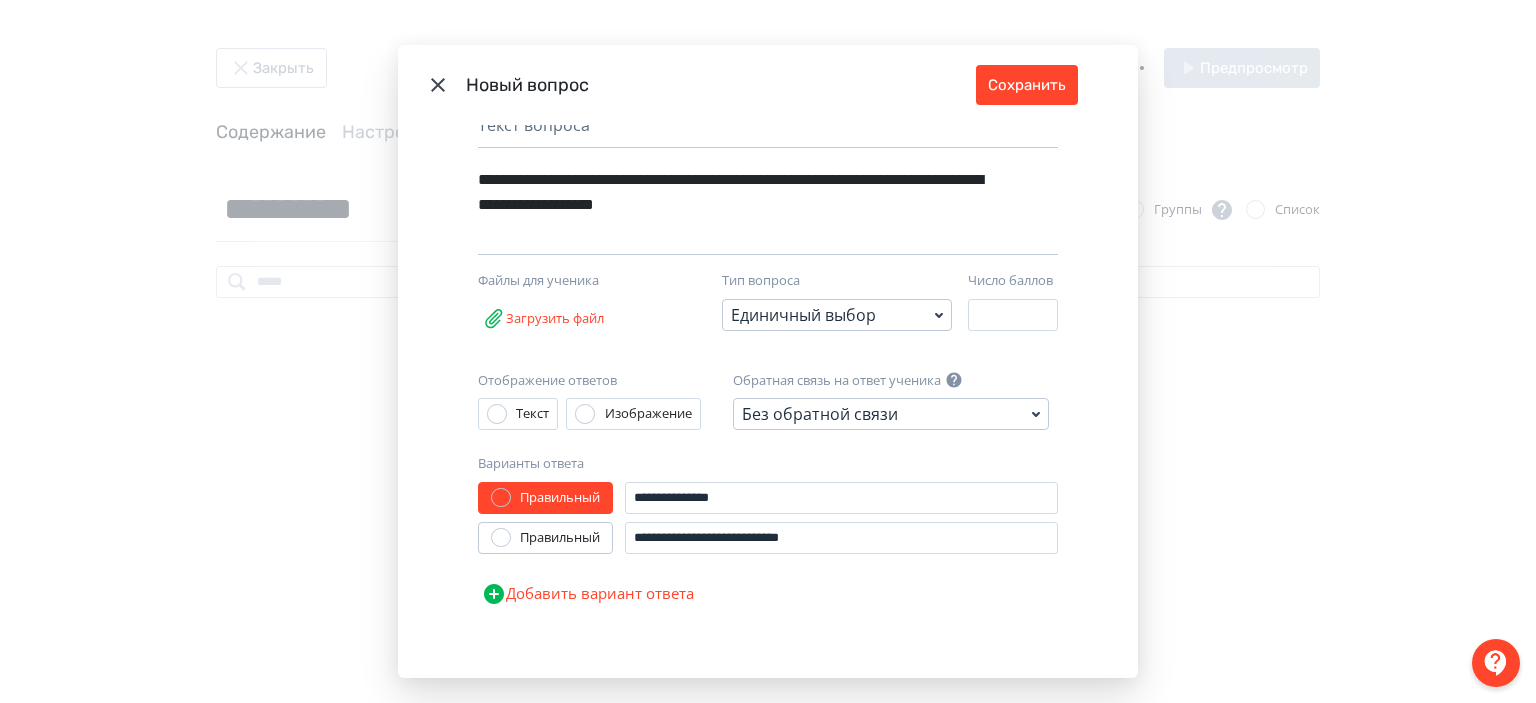 click on "**********" at bounding box center (768, 548) 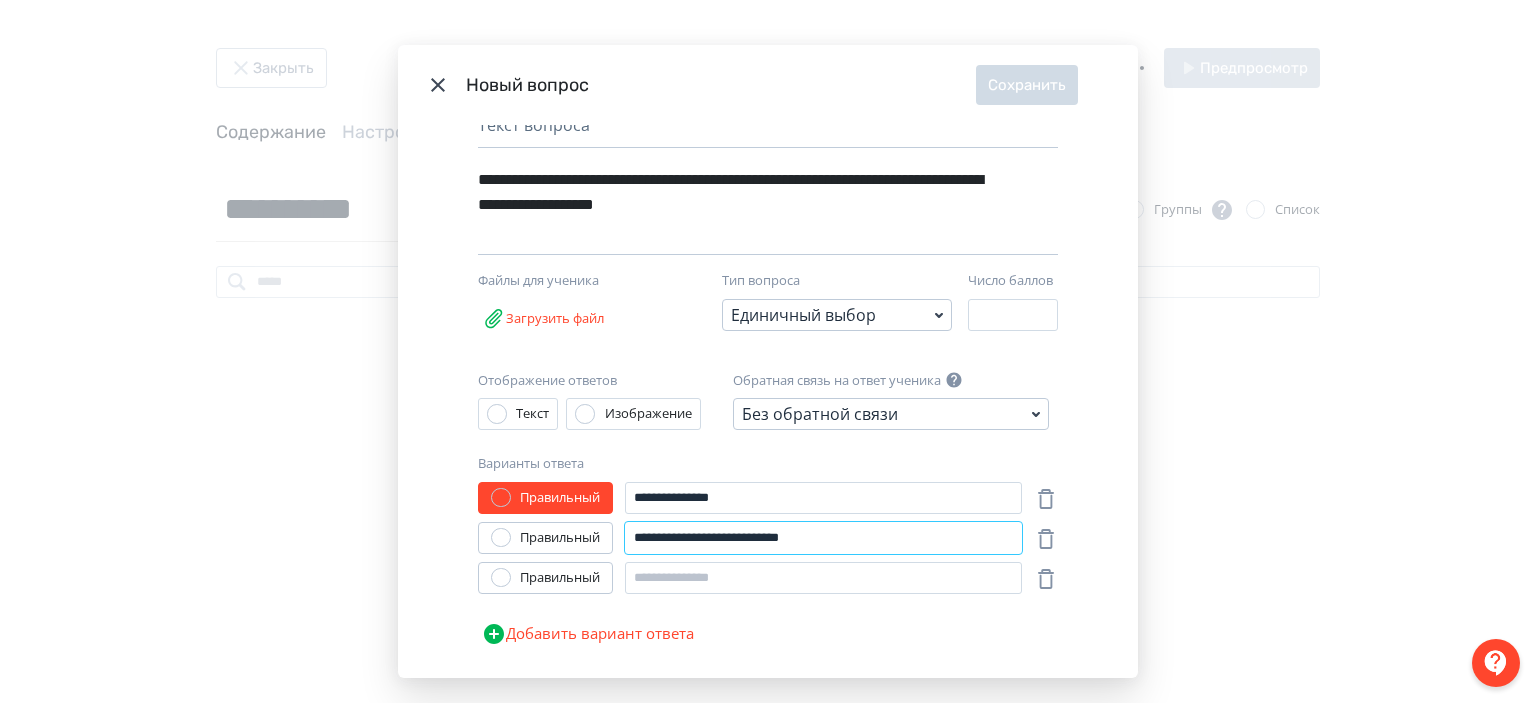 drag, startPoint x: 844, startPoint y: 536, endPoint x: 628, endPoint y: 552, distance: 216.59178 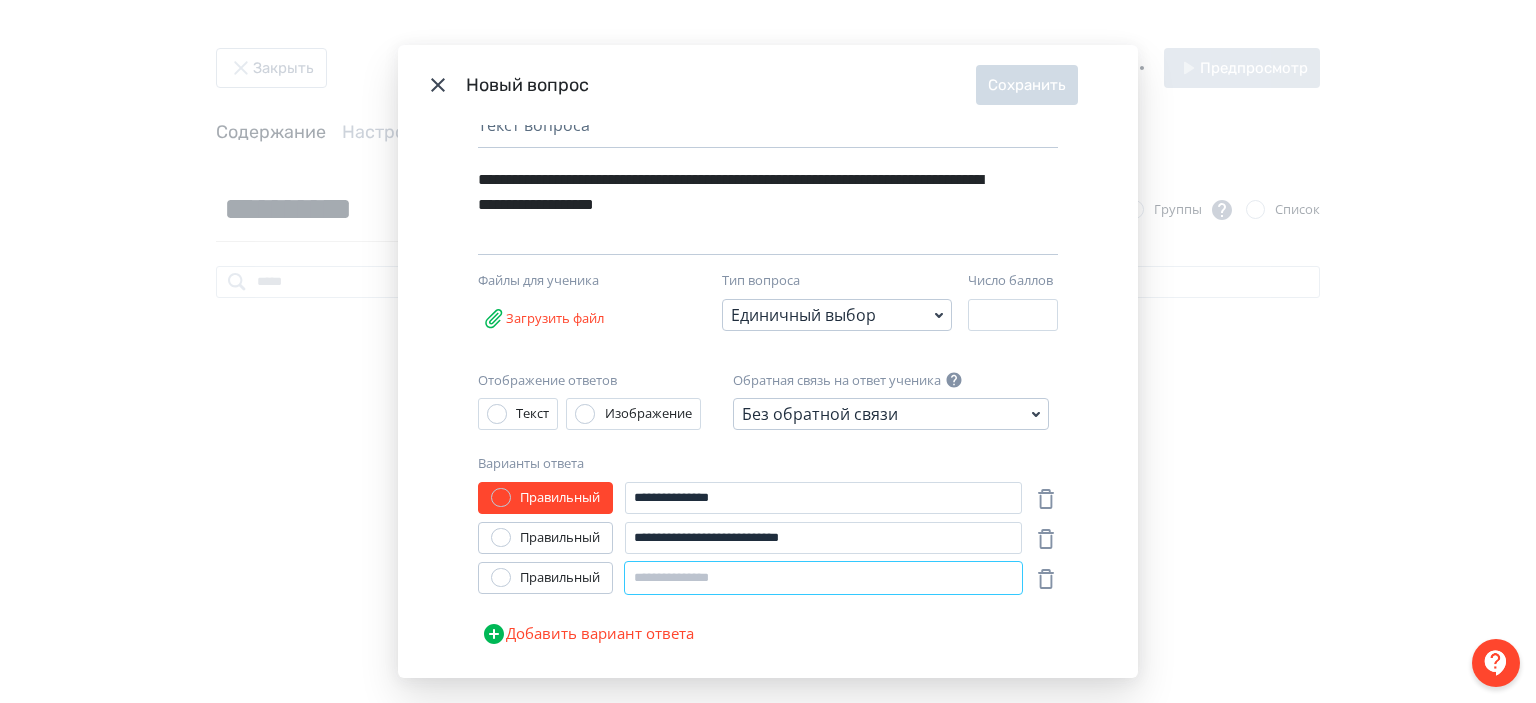 click at bounding box center (823, 578) 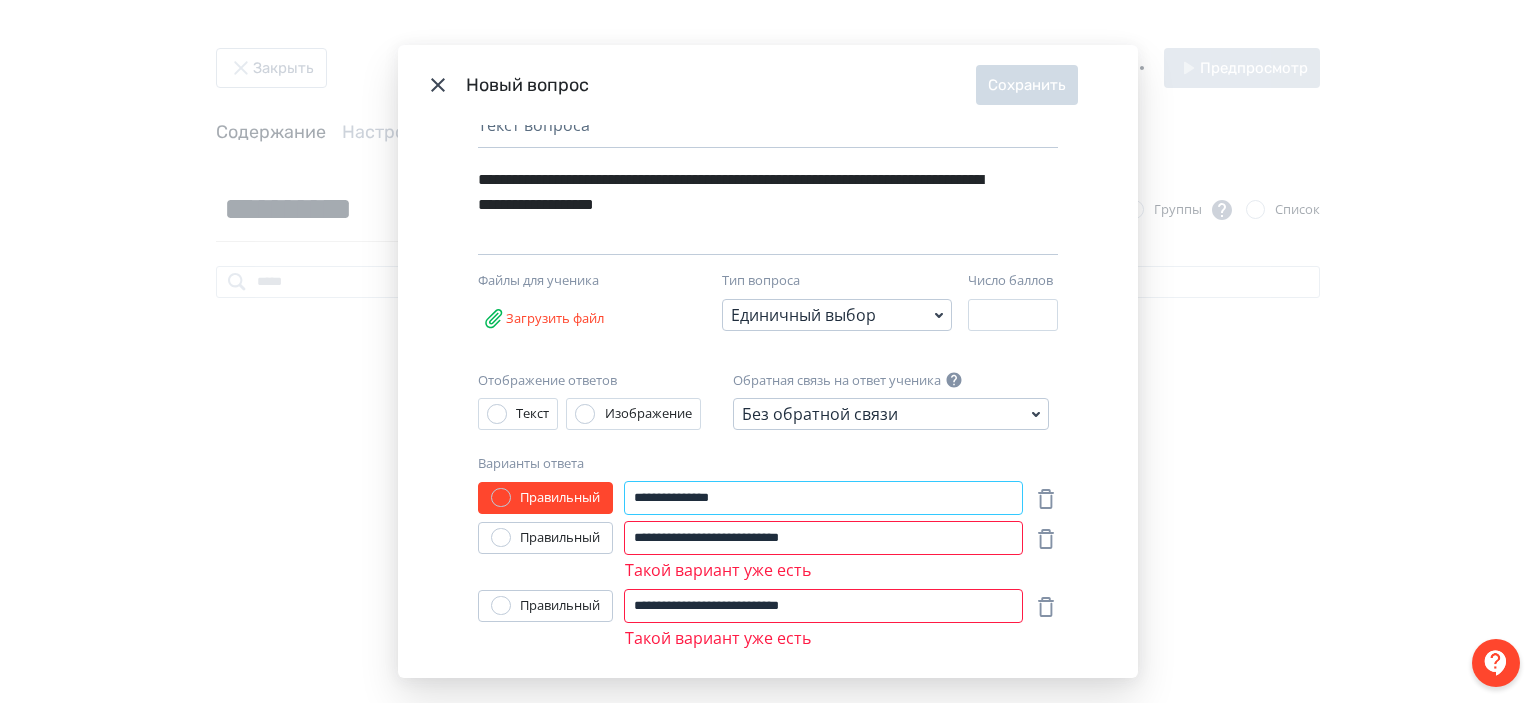drag, startPoint x: 744, startPoint y: 495, endPoint x: 592, endPoint y: 503, distance: 152.21039 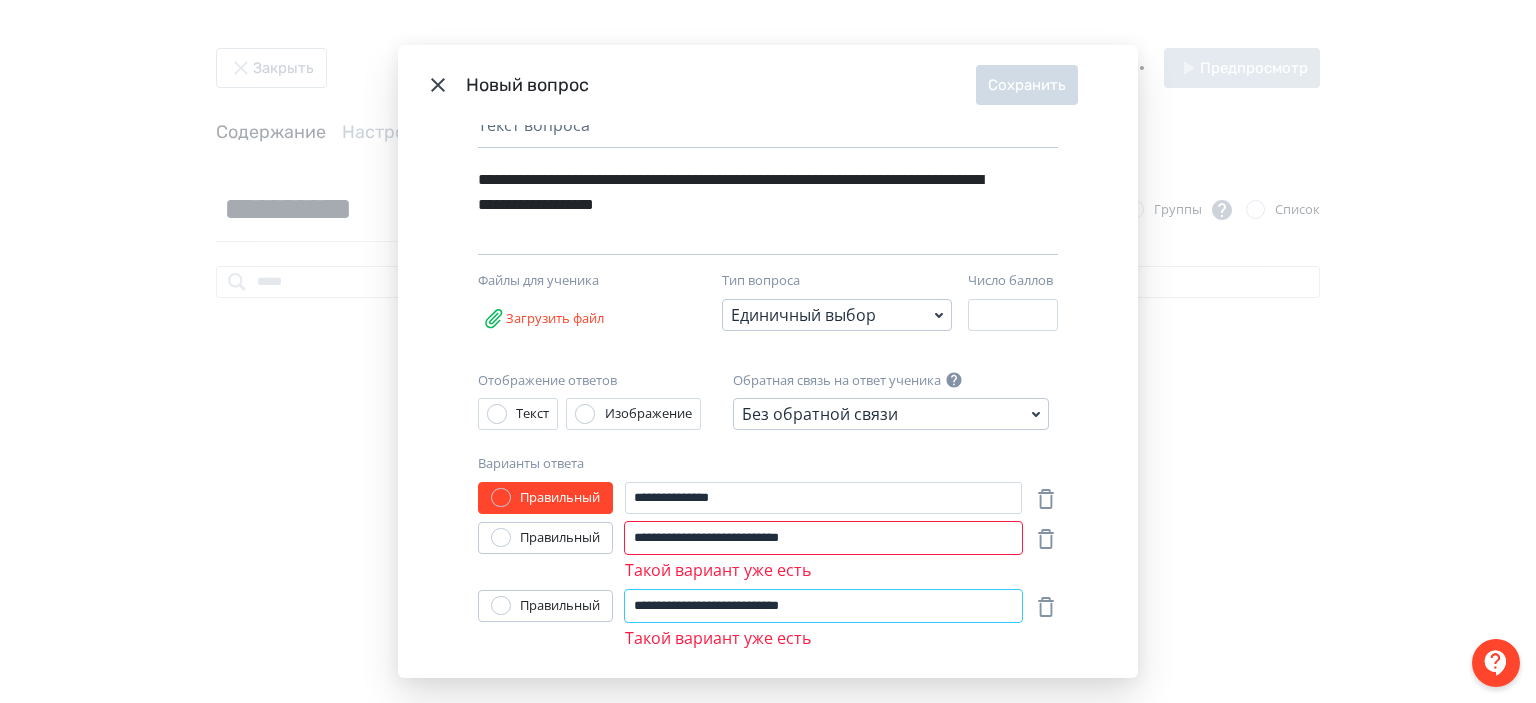 click on "**********" at bounding box center [823, 606] 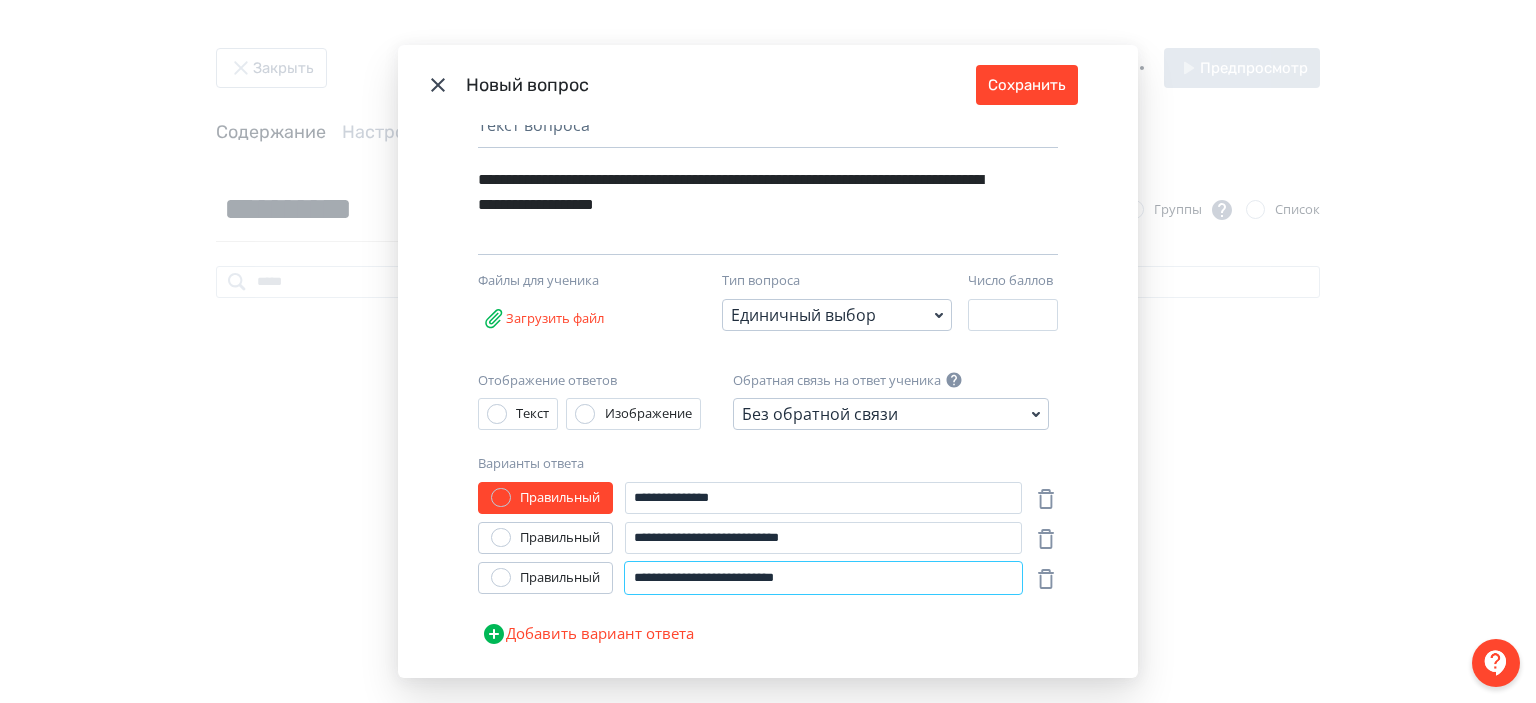 paste on "**********" 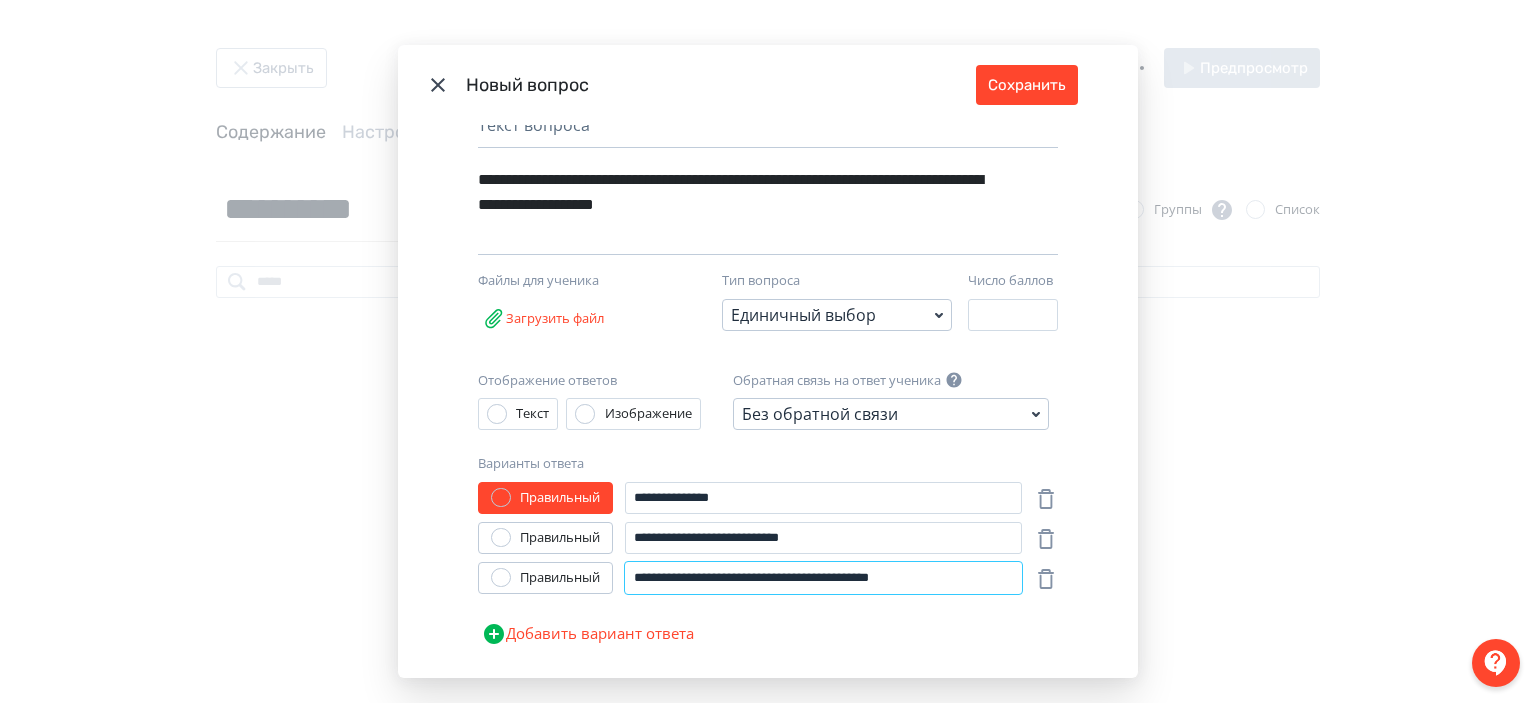 type on "**********" 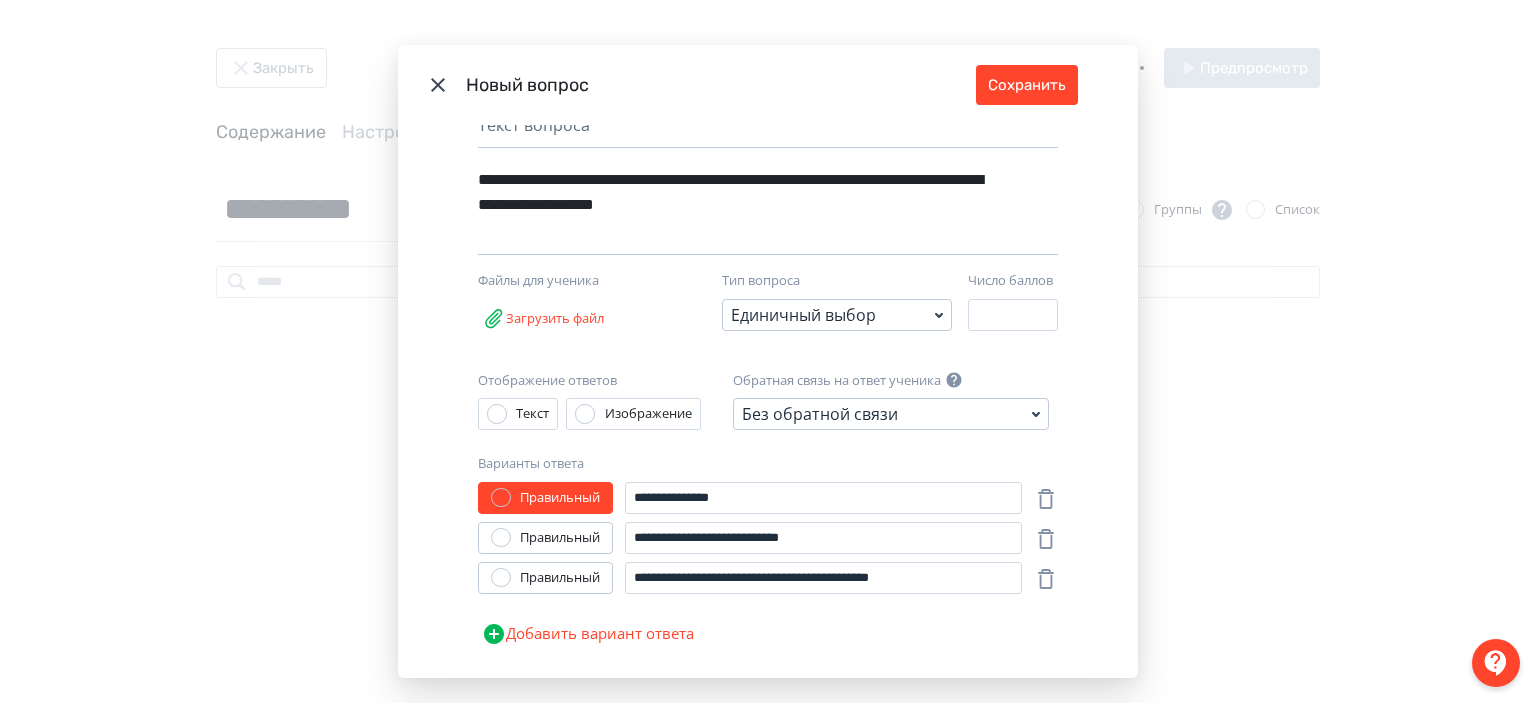 click on "**********" at bounding box center (768, 568) 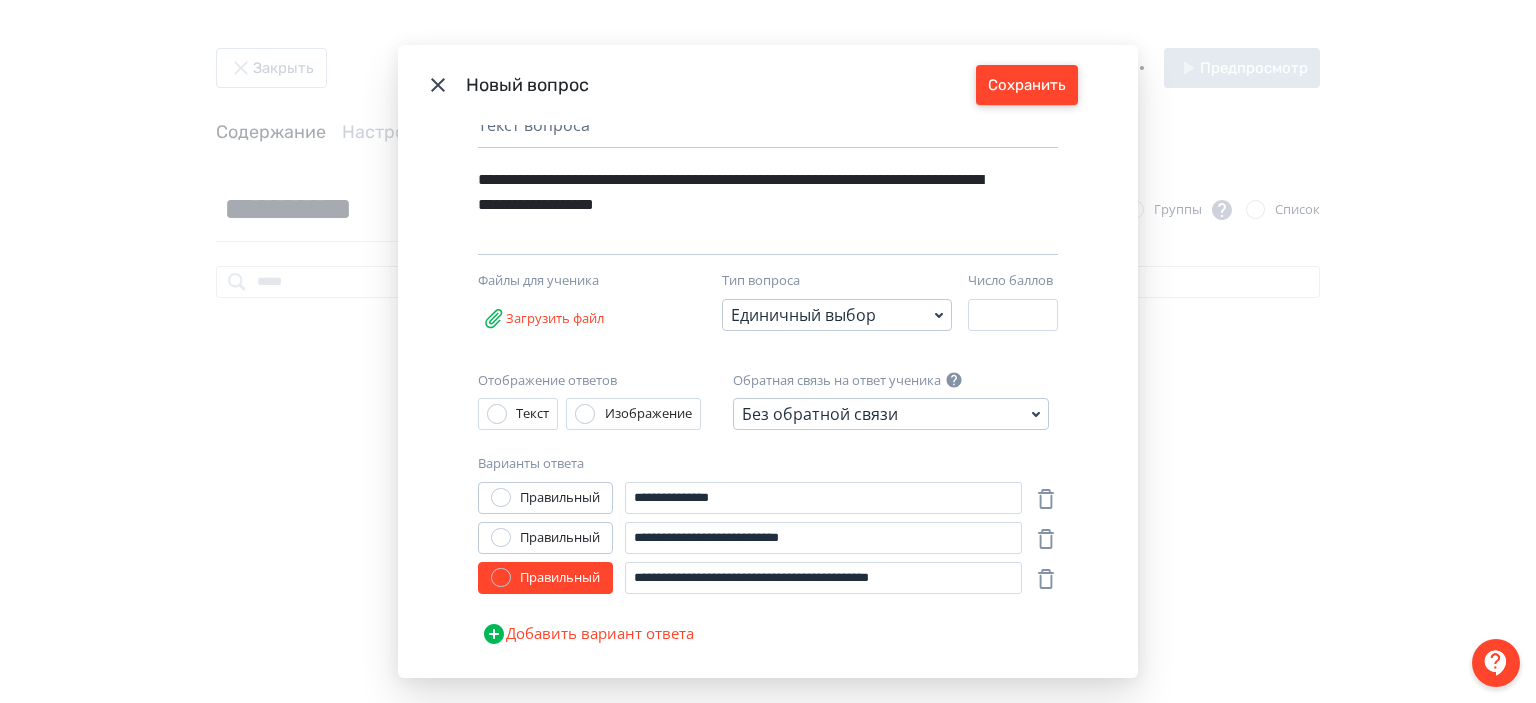 click on "Сохранить" at bounding box center [1027, 85] 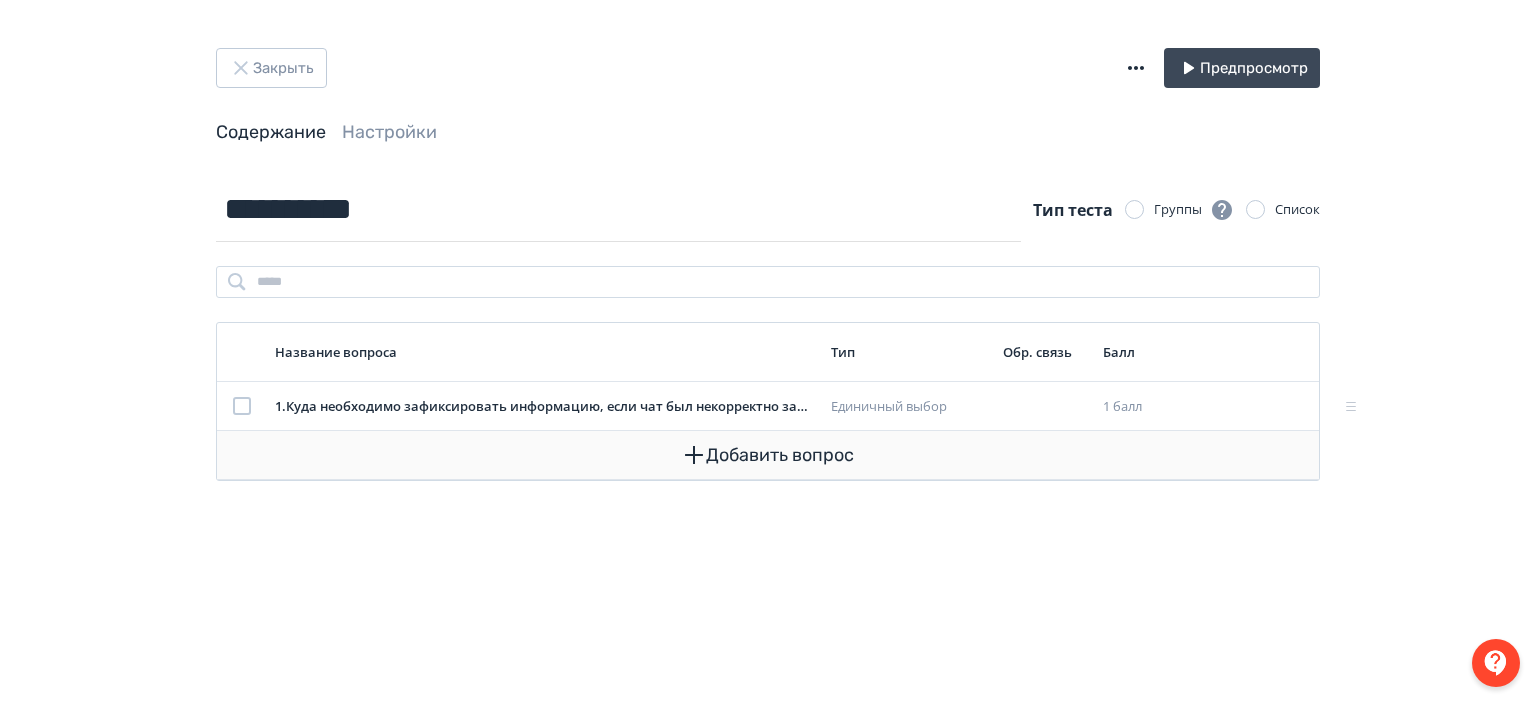 click on "Добавить вопрос" at bounding box center (768, 455) 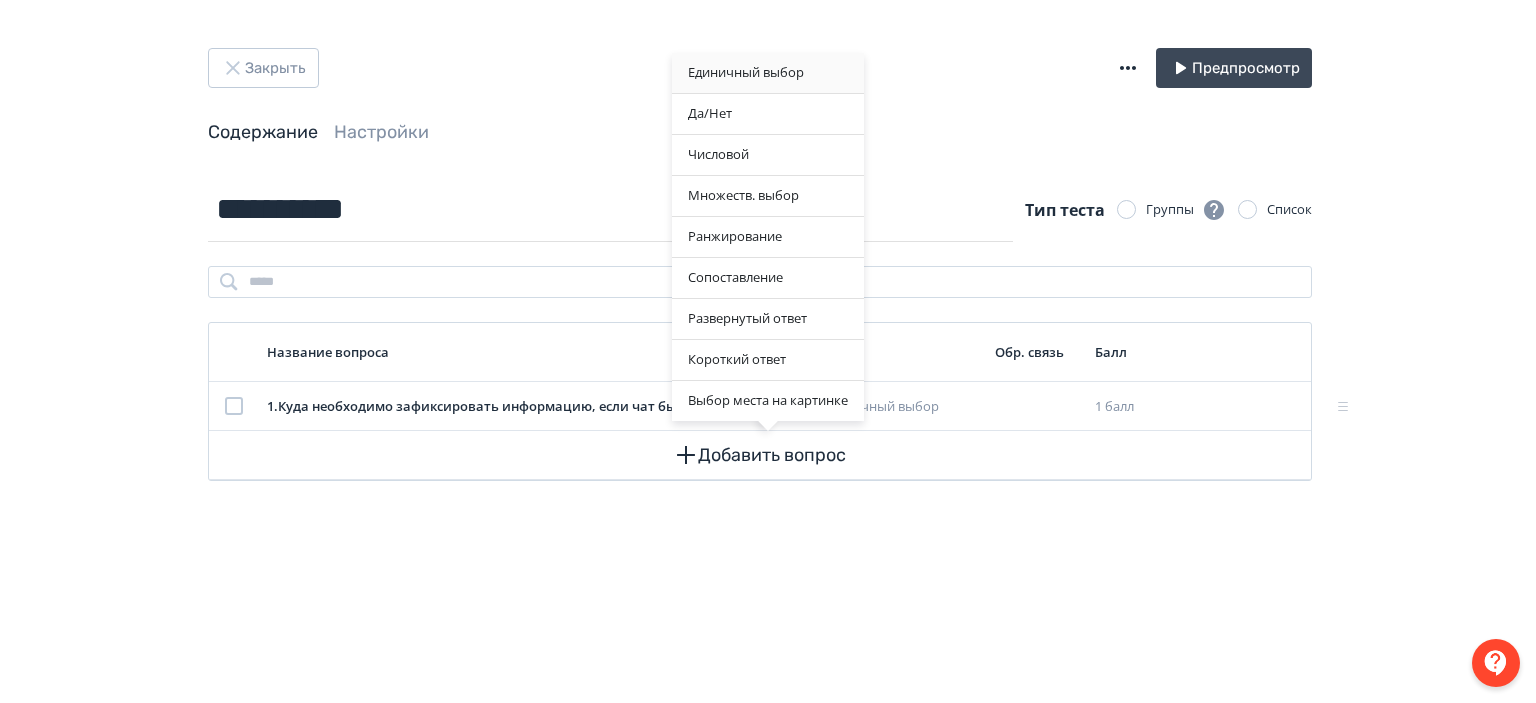 click on "Единичный выбор" at bounding box center [768, 73] 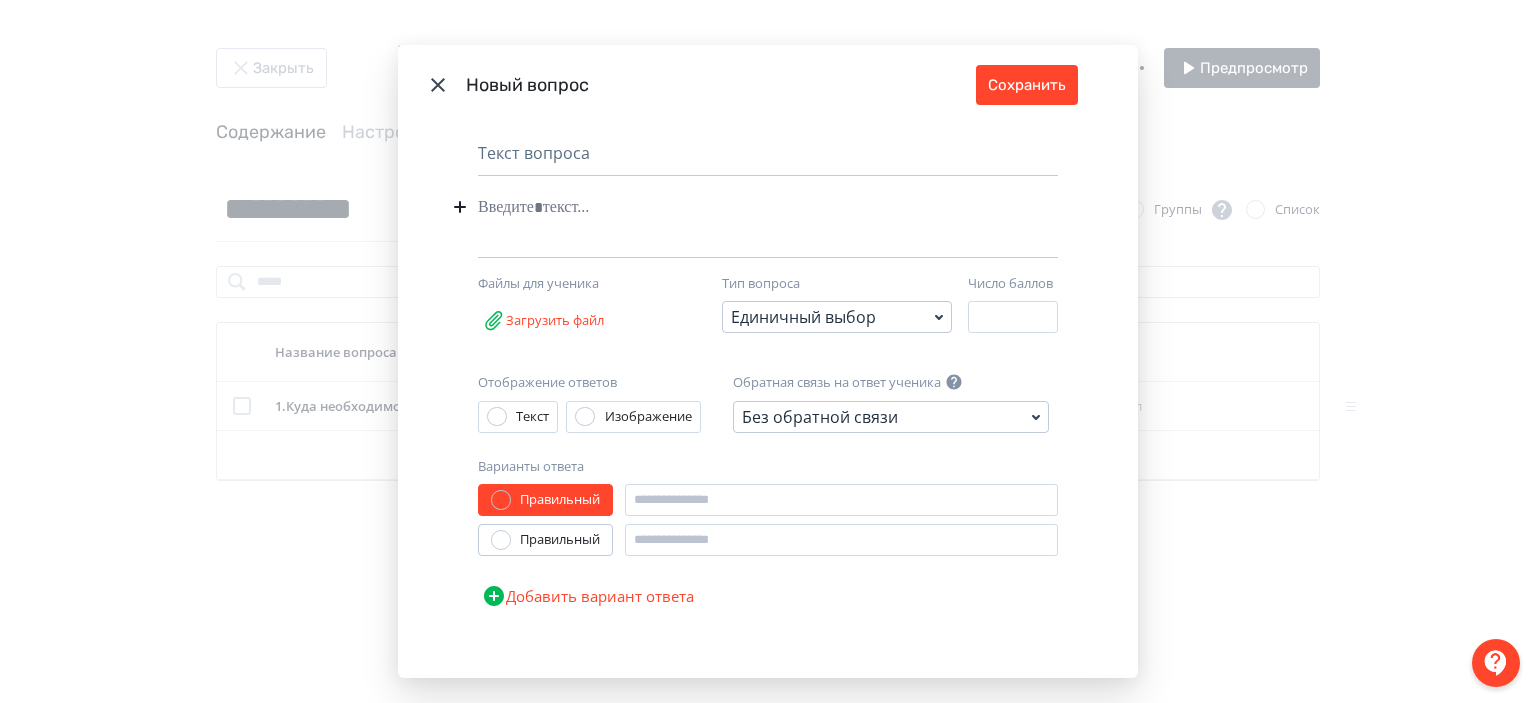 click at bounding box center [737, 207] 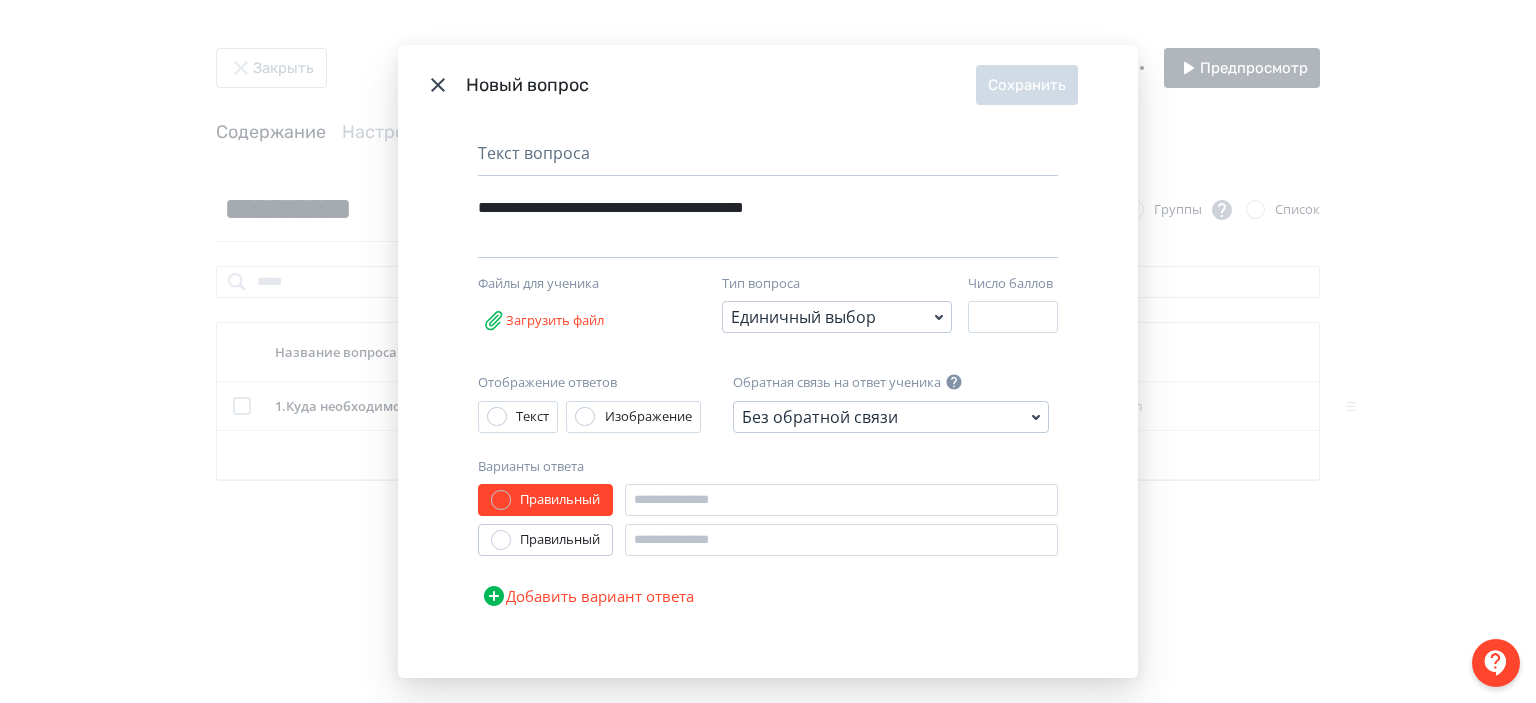click on "**********" at bounding box center [733, 207] 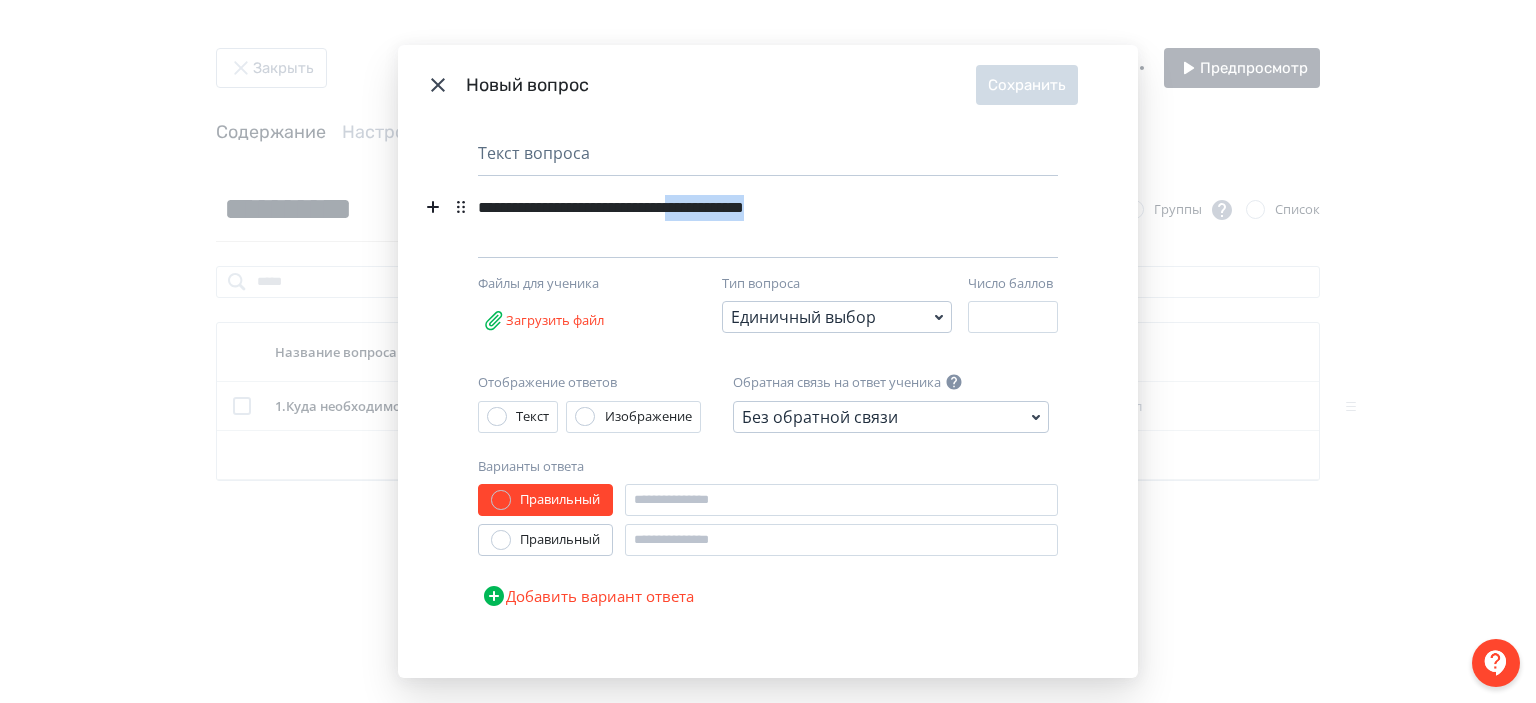 click on "**********" at bounding box center [733, 207] 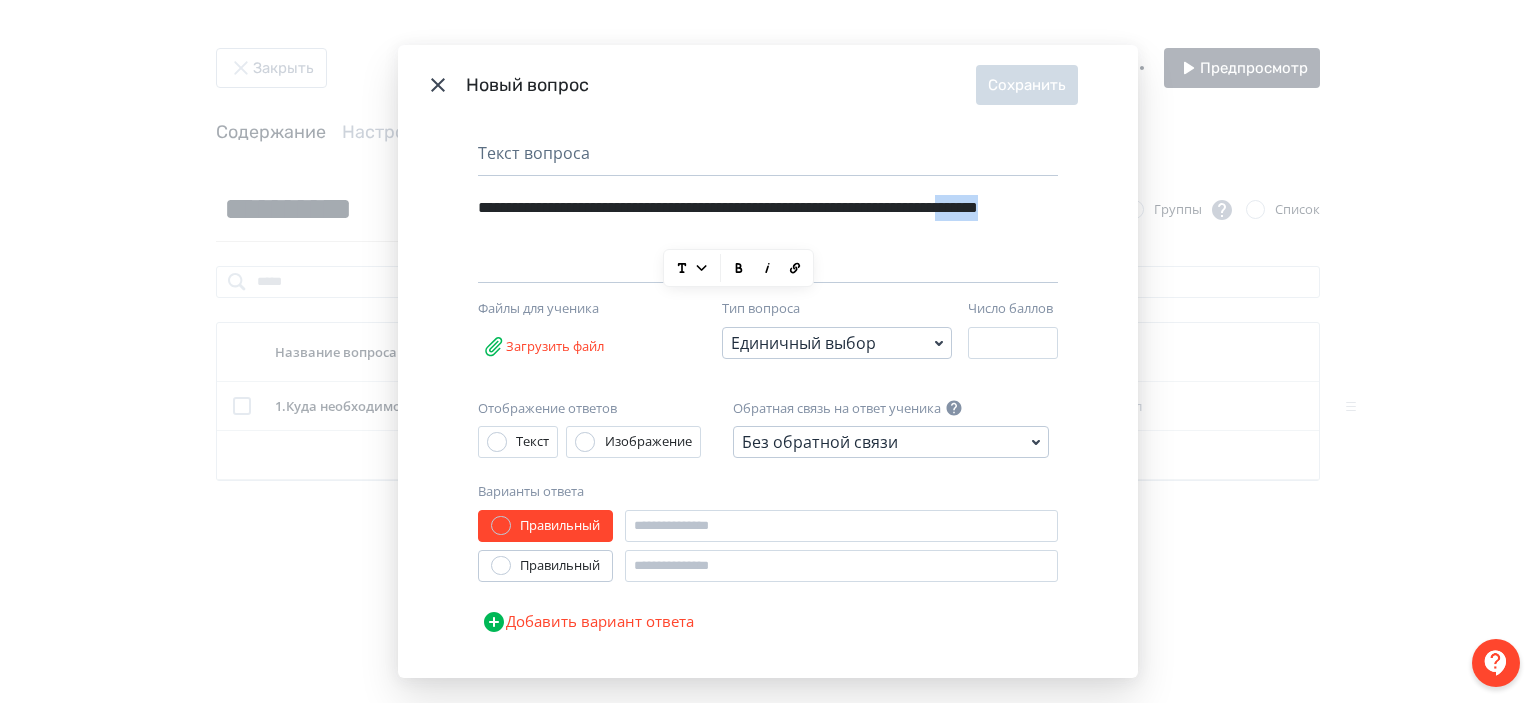drag, startPoint x: 777, startPoint y: 231, endPoint x: 672, endPoint y: 235, distance: 105.076164 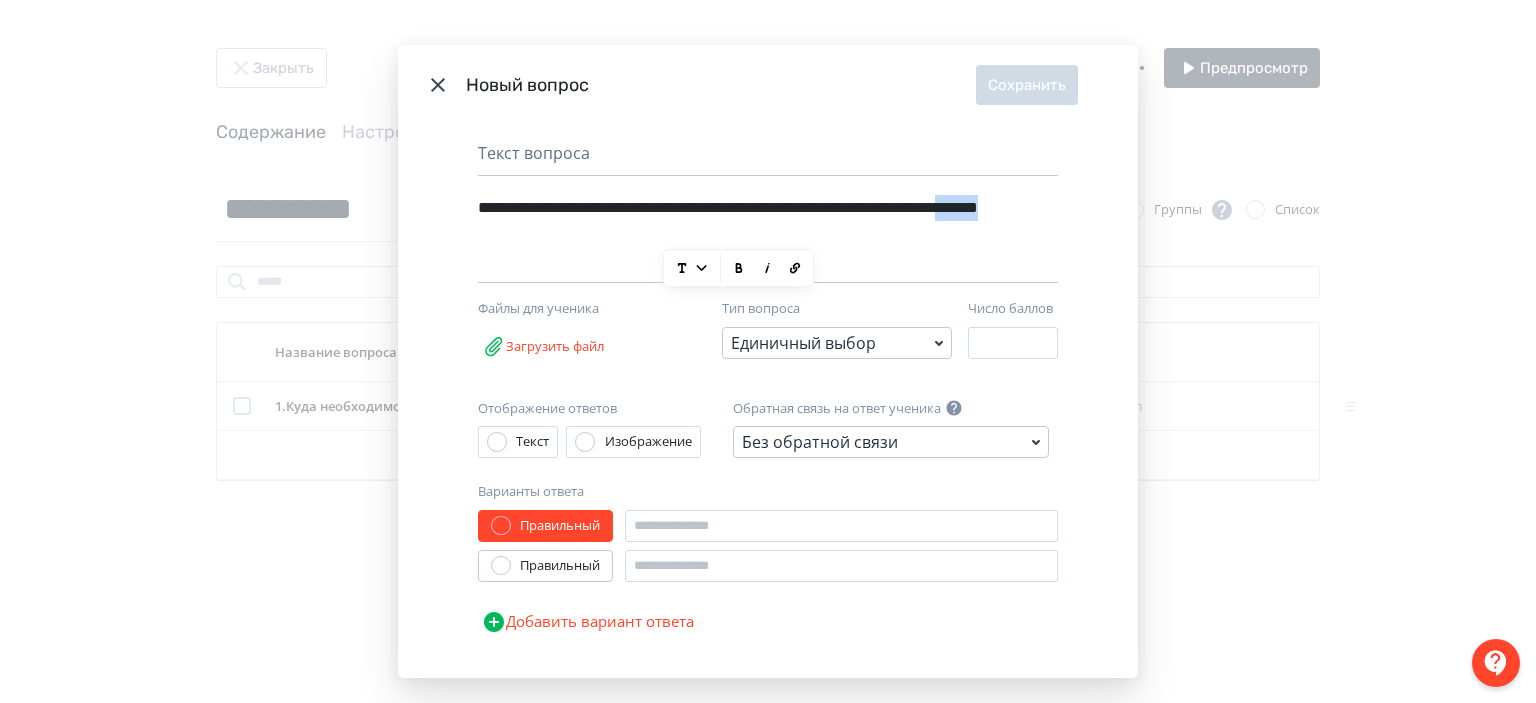 click on "**********" at bounding box center [733, 220] 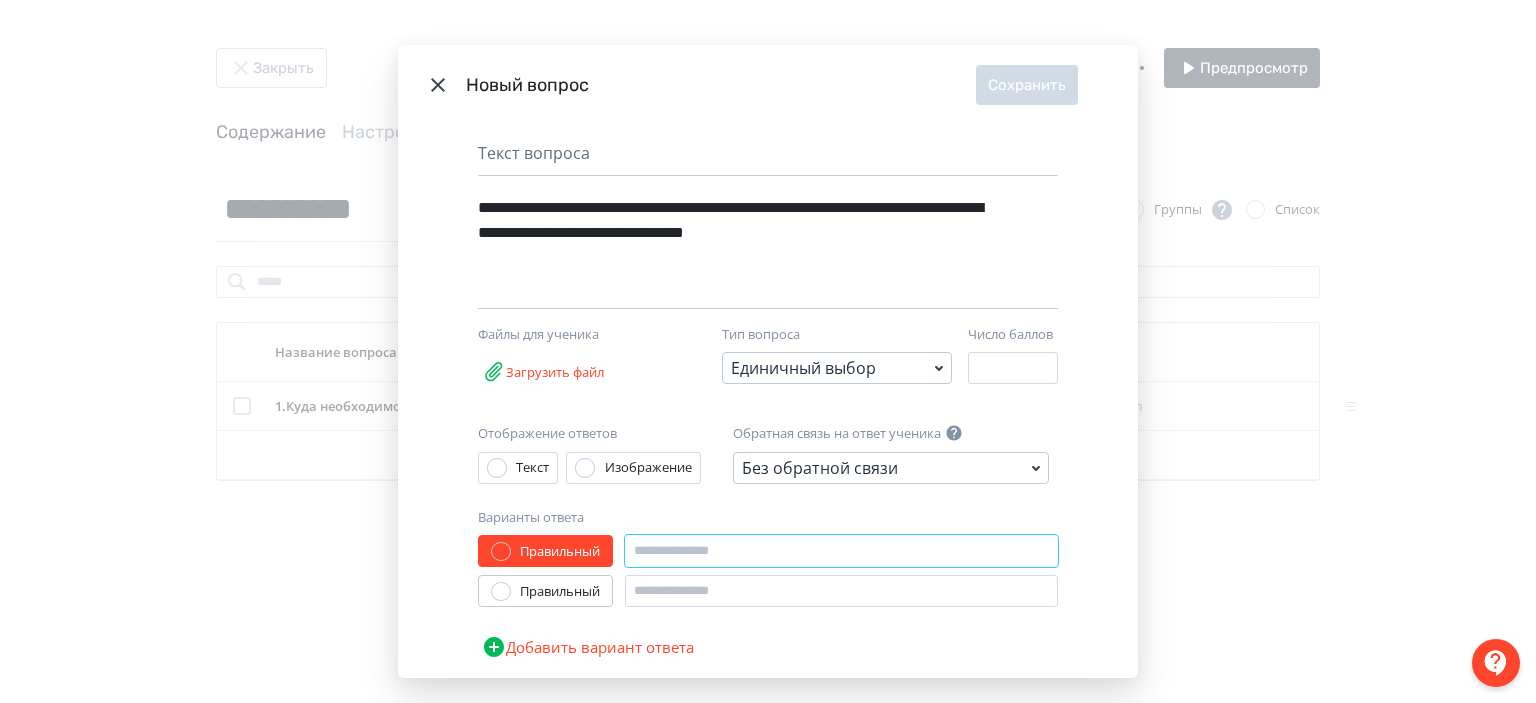 click at bounding box center [841, 551] 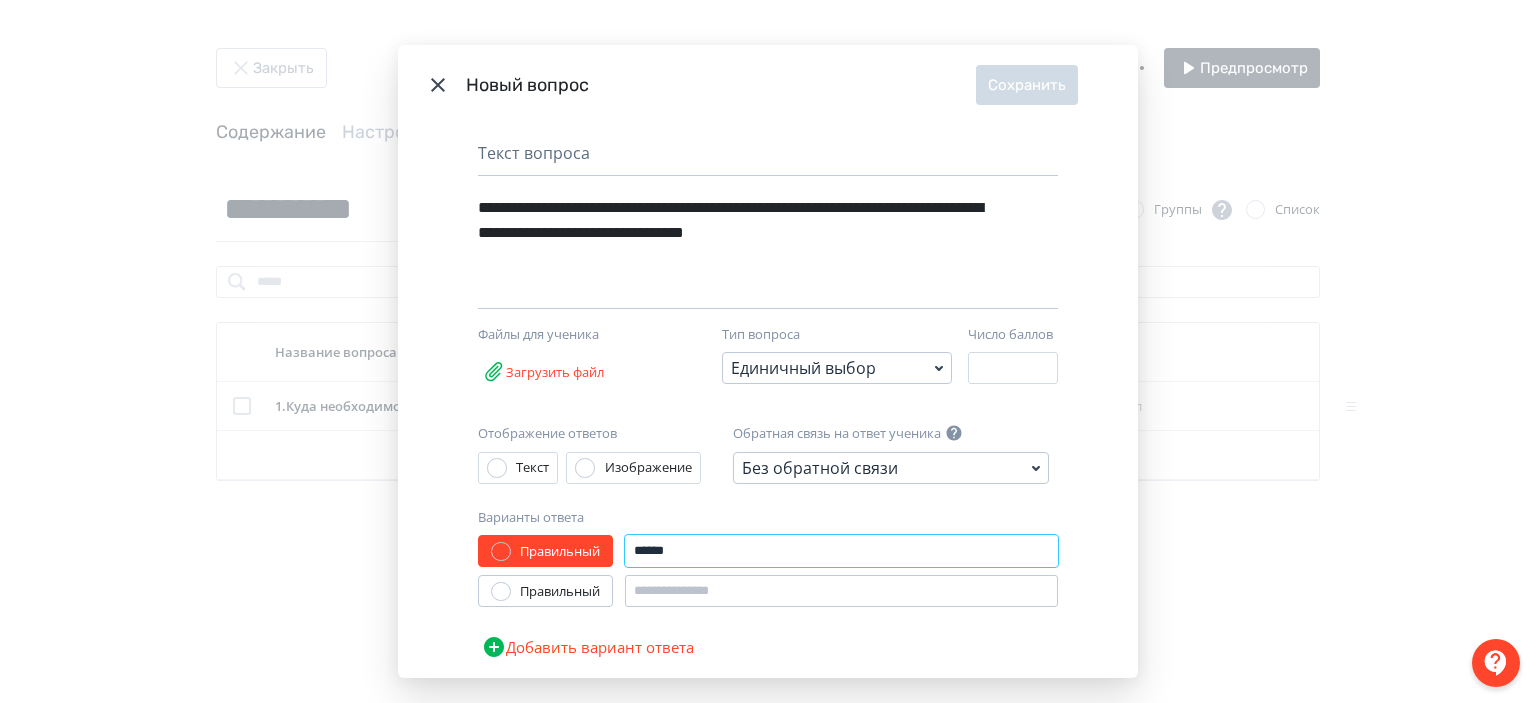 type on "******" 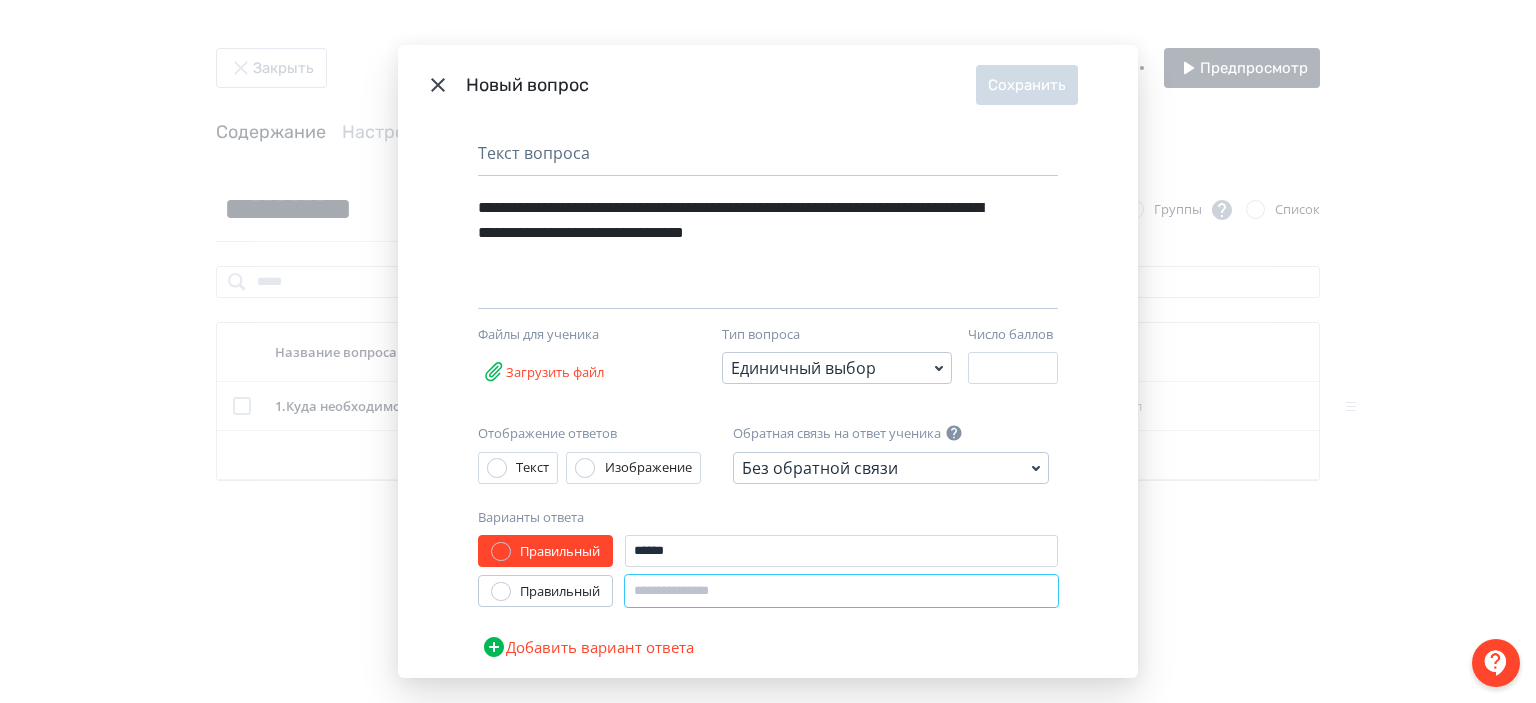 click at bounding box center [841, 591] 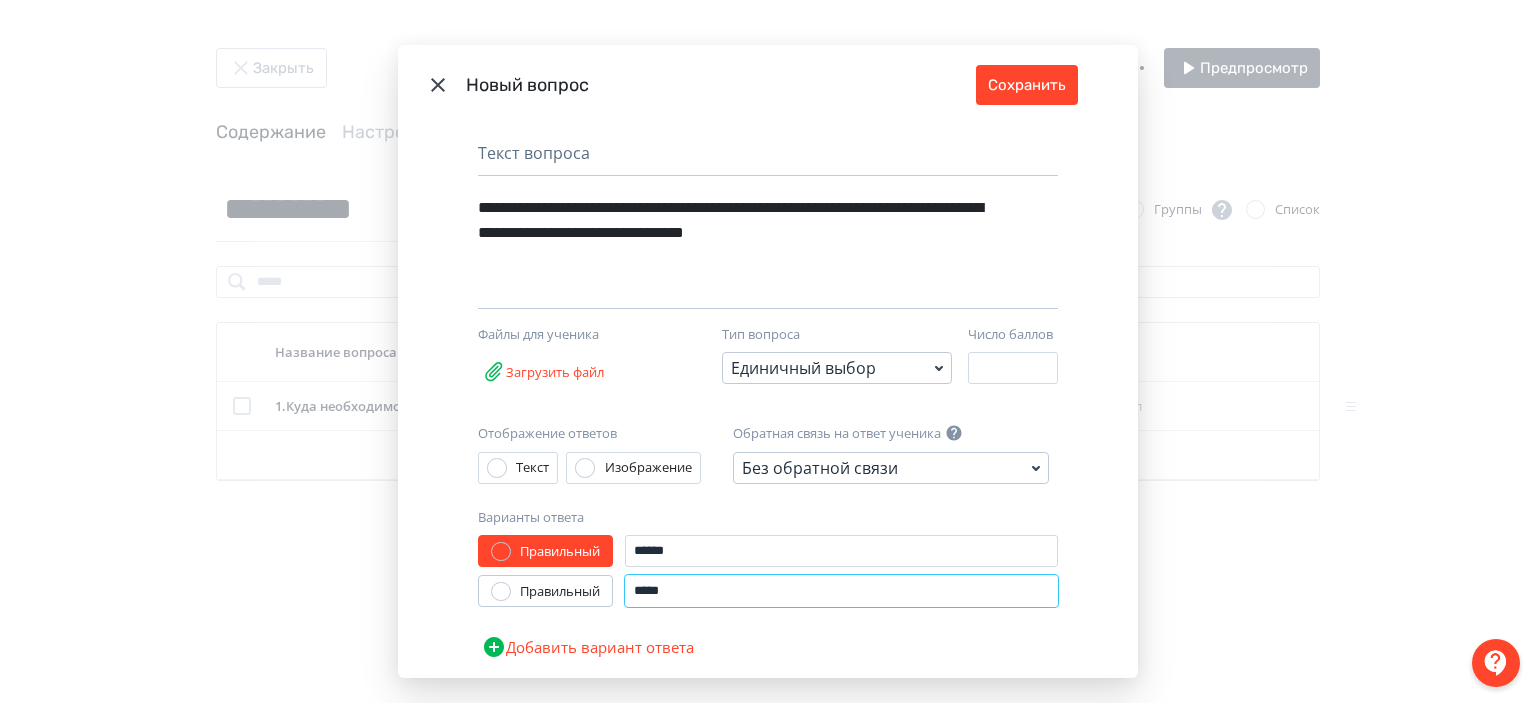 type on "*****" 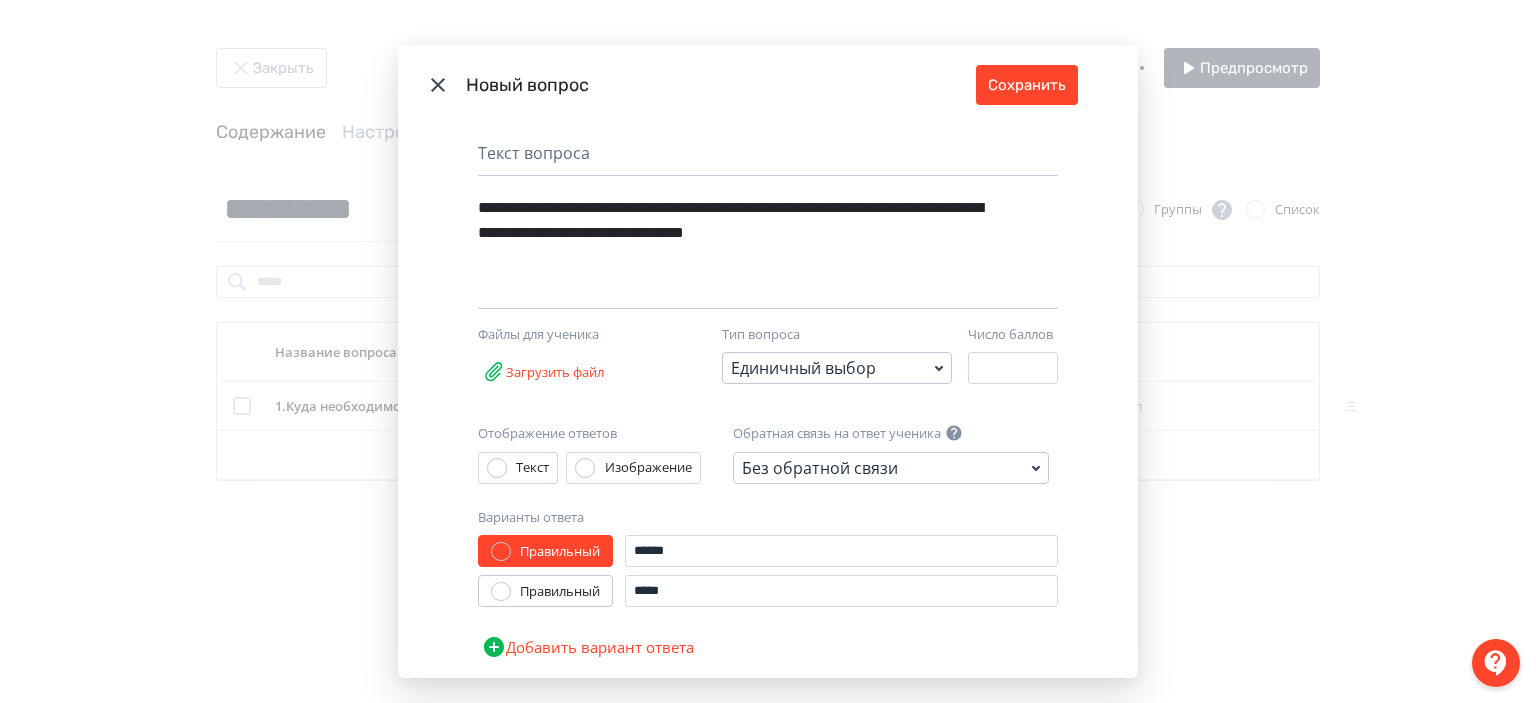 click on "Добавить вариант ответа" at bounding box center (588, 647) 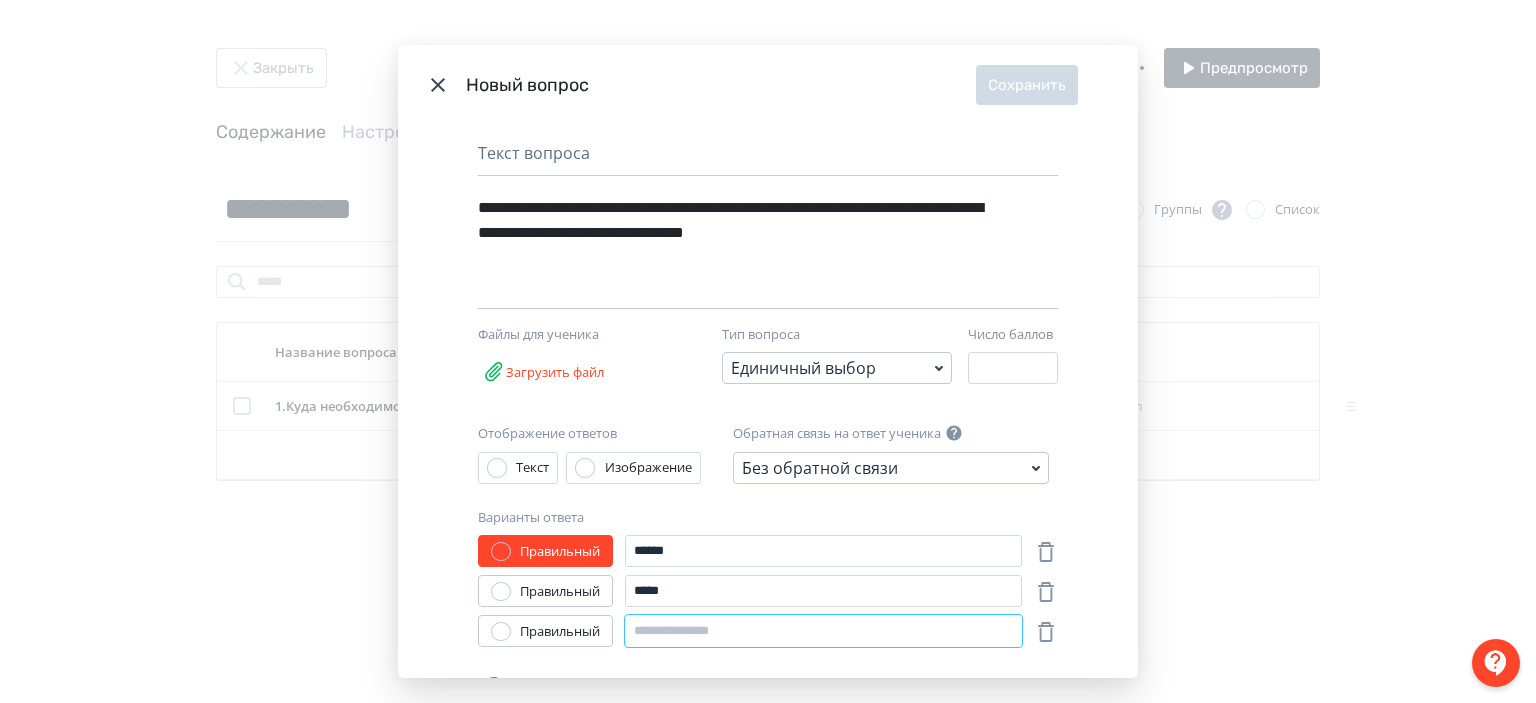 click at bounding box center (823, 631) 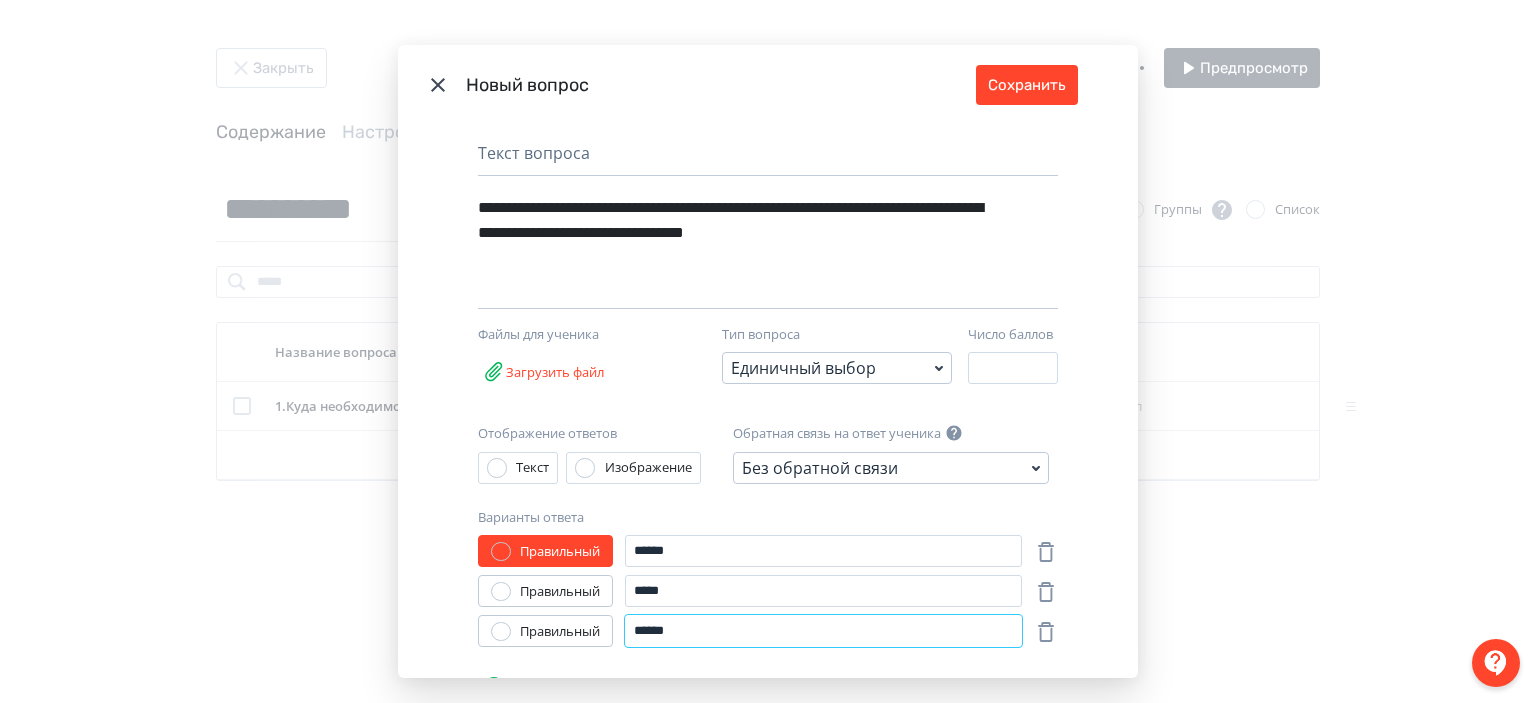 type on "******" 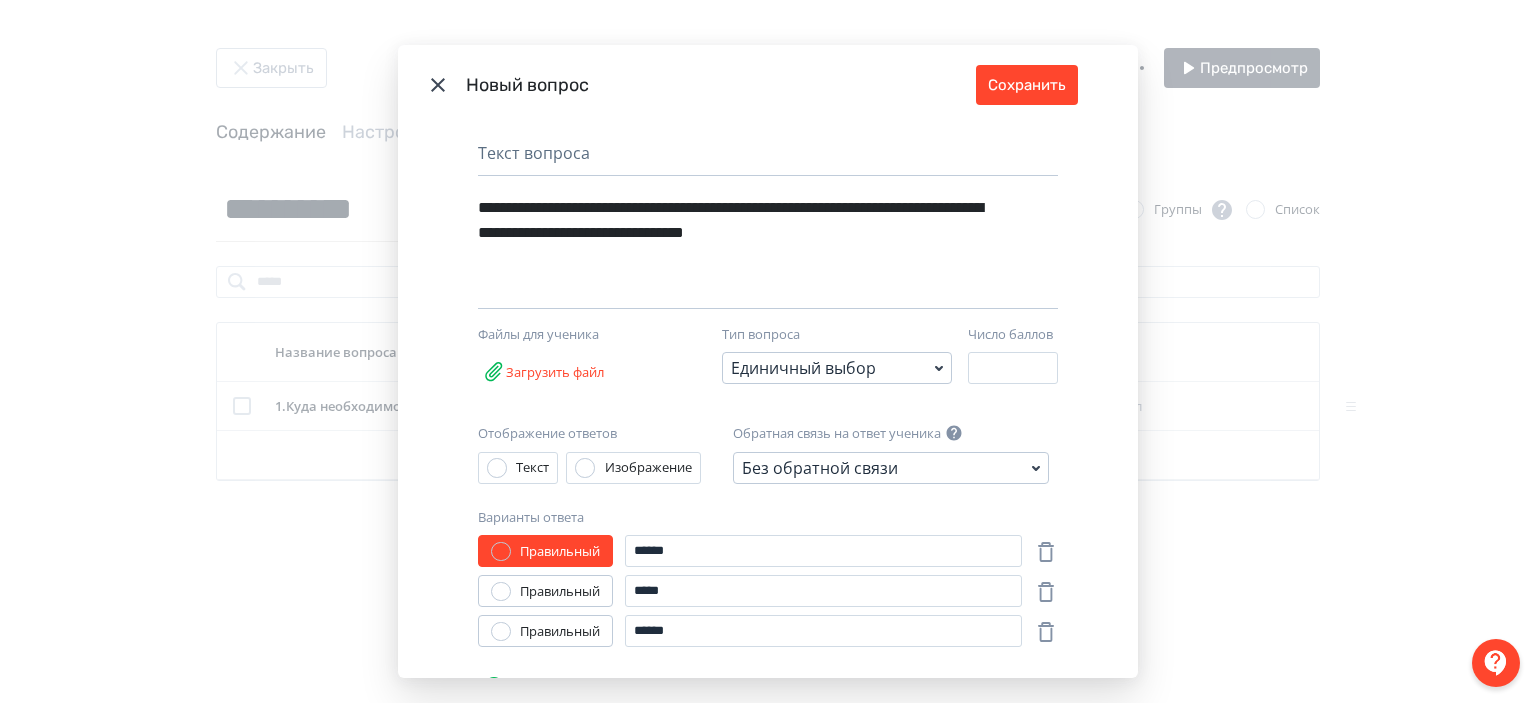click on "Варианты ответа" at bounding box center (768, 518) 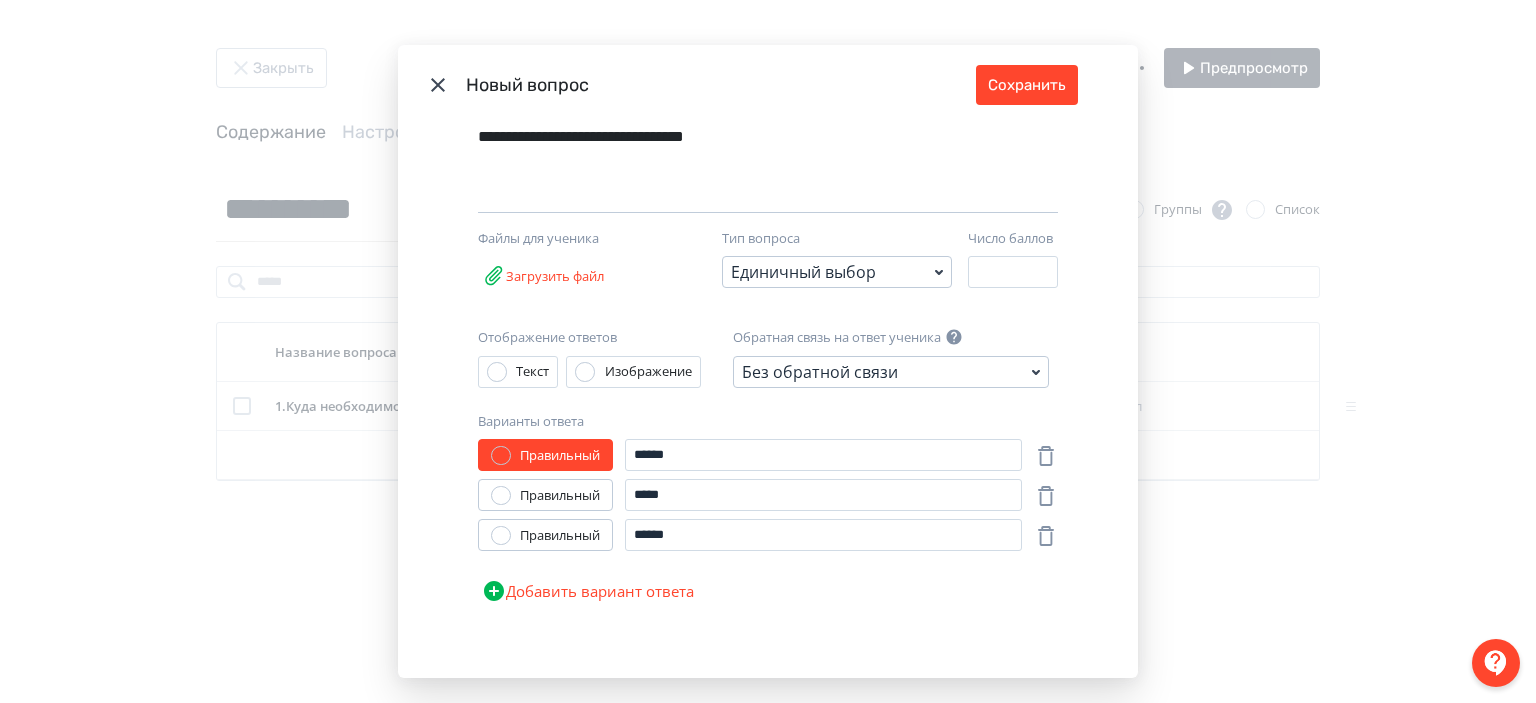 scroll, scrollTop: 98, scrollLeft: 0, axis: vertical 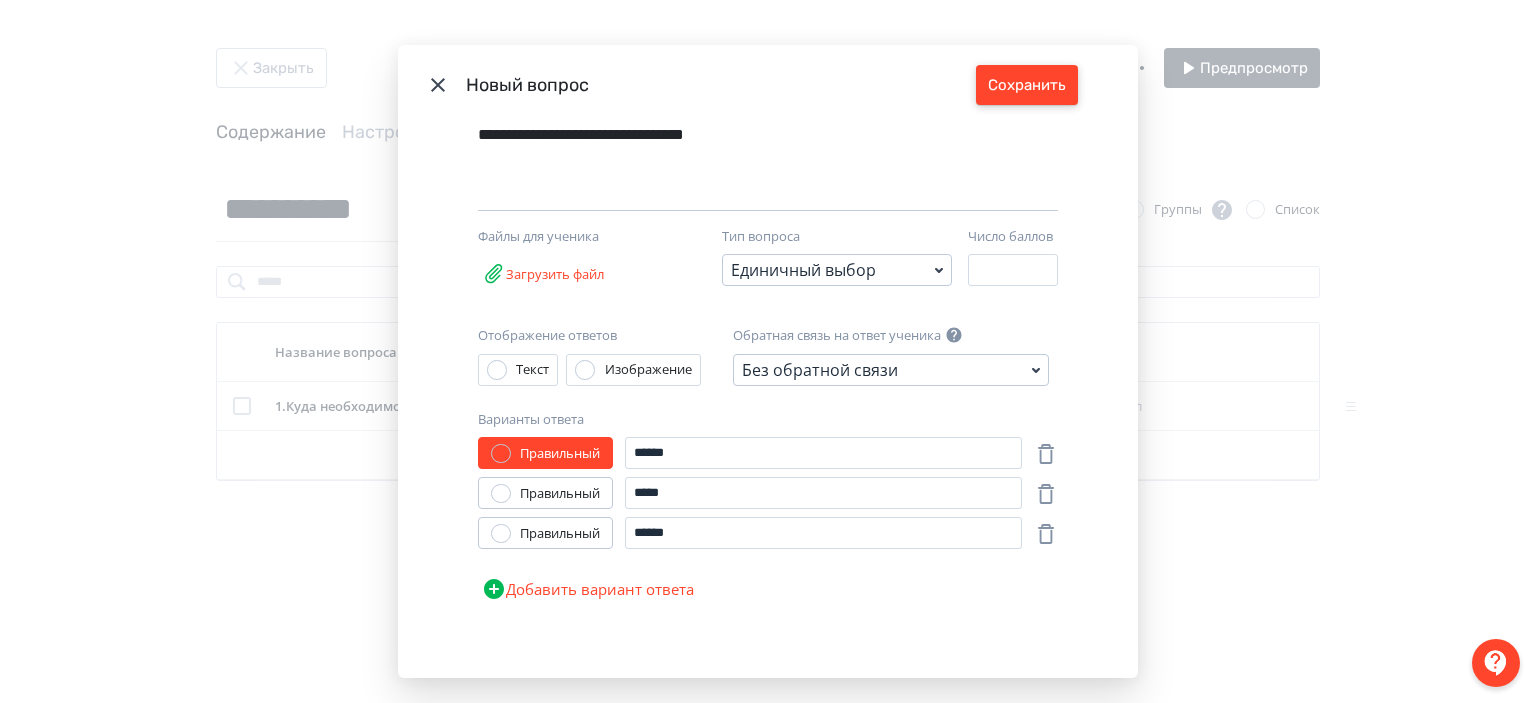 click on "Сохранить" at bounding box center (1027, 85) 